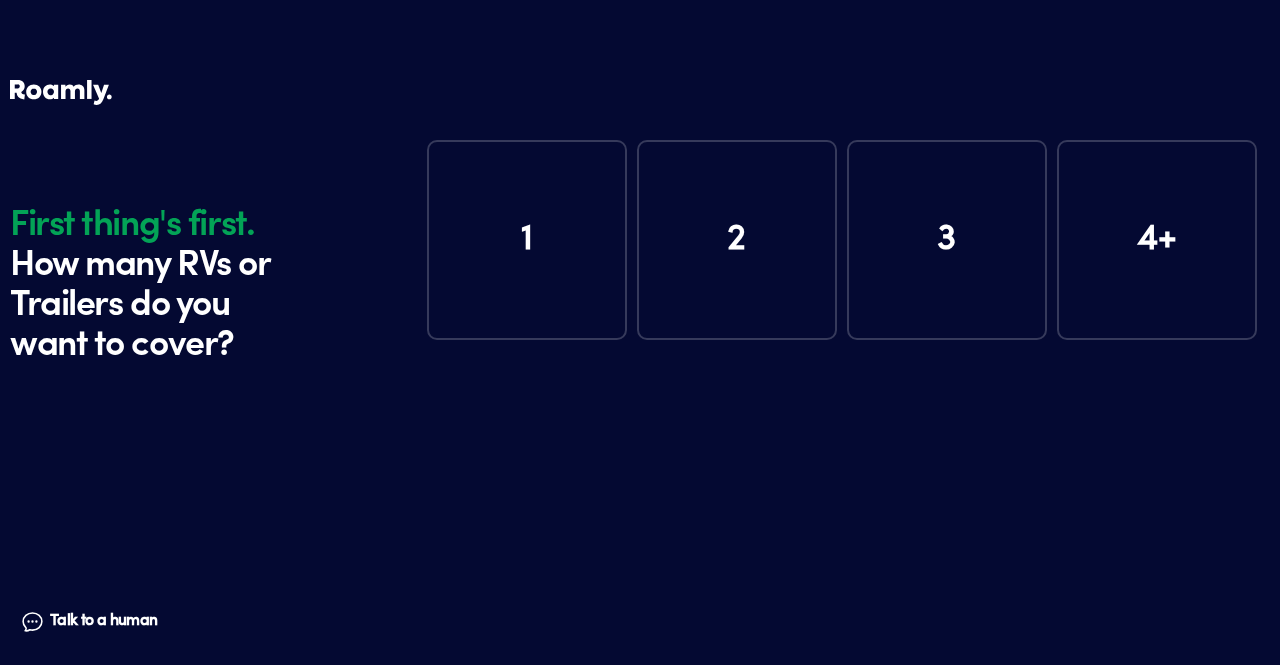 scroll, scrollTop: 0, scrollLeft: 0, axis: both 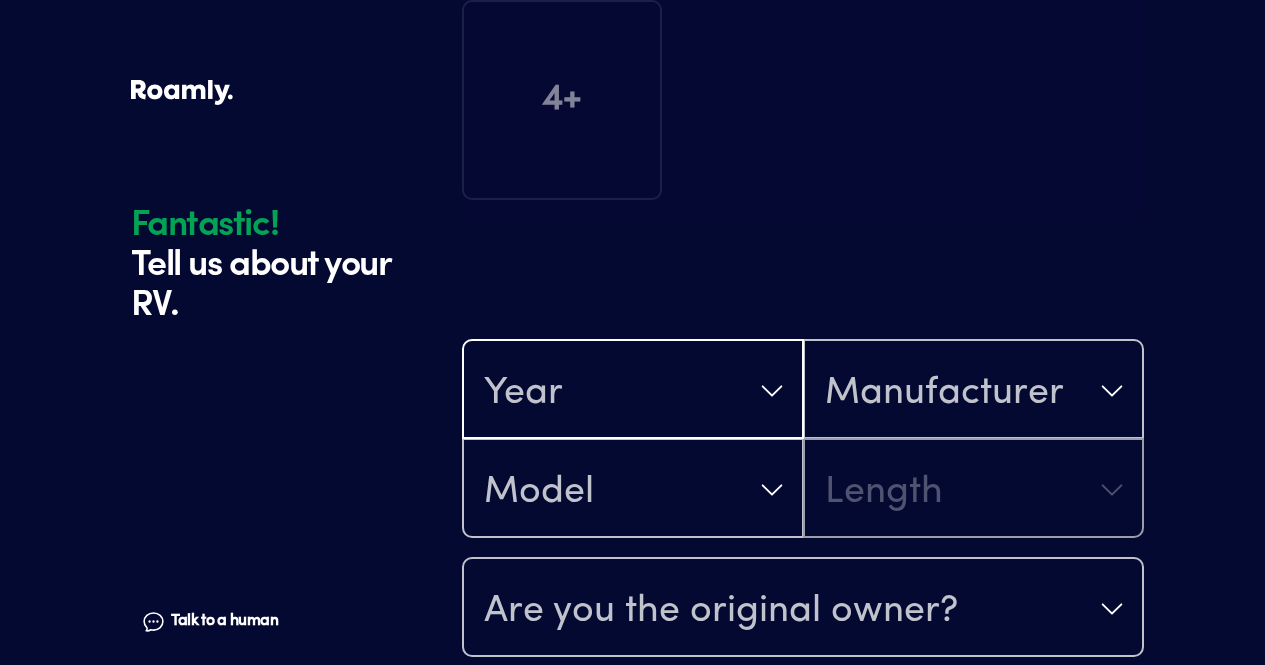 click on "Year" at bounding box center (633, 391) 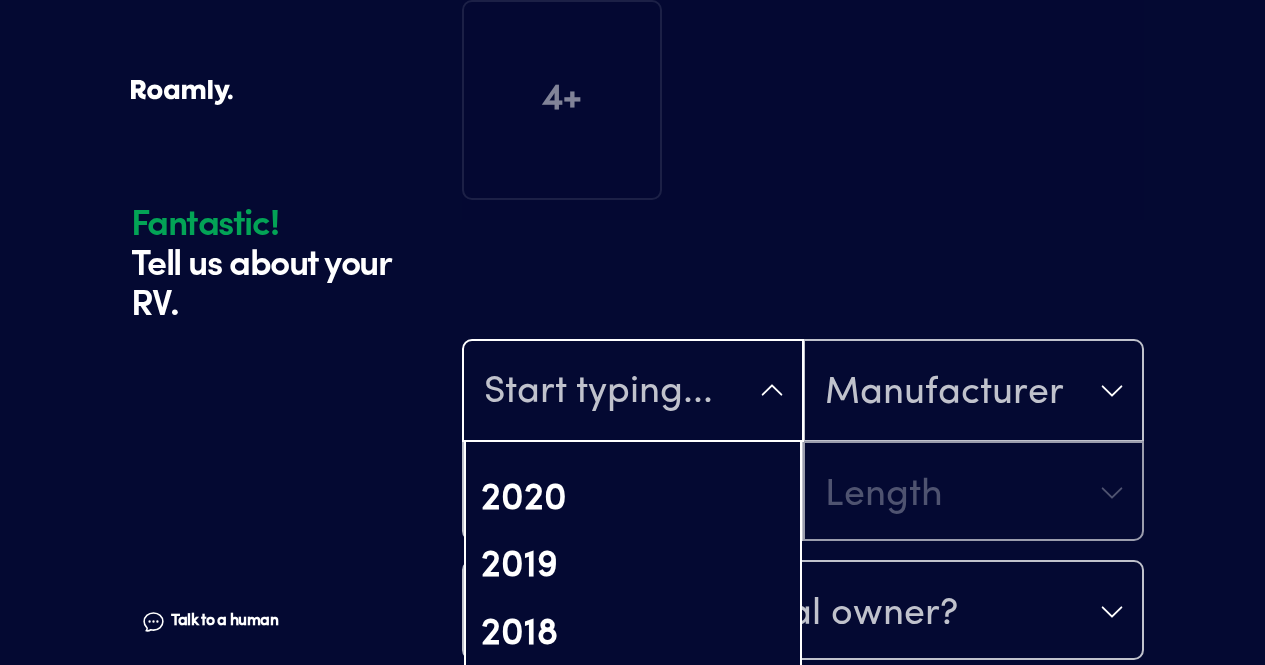 scroll, scrollTop: 442, scrollLeft: 0, axis: vertical 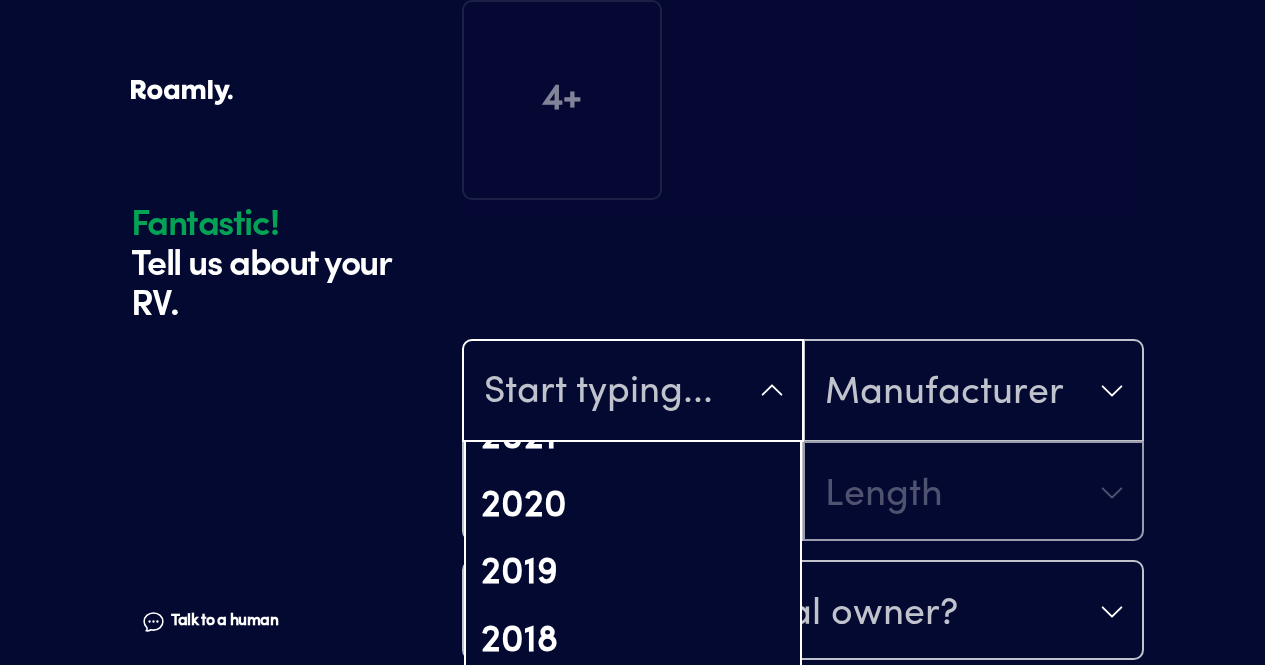 click on "2018" at bounding box center [633, 642] 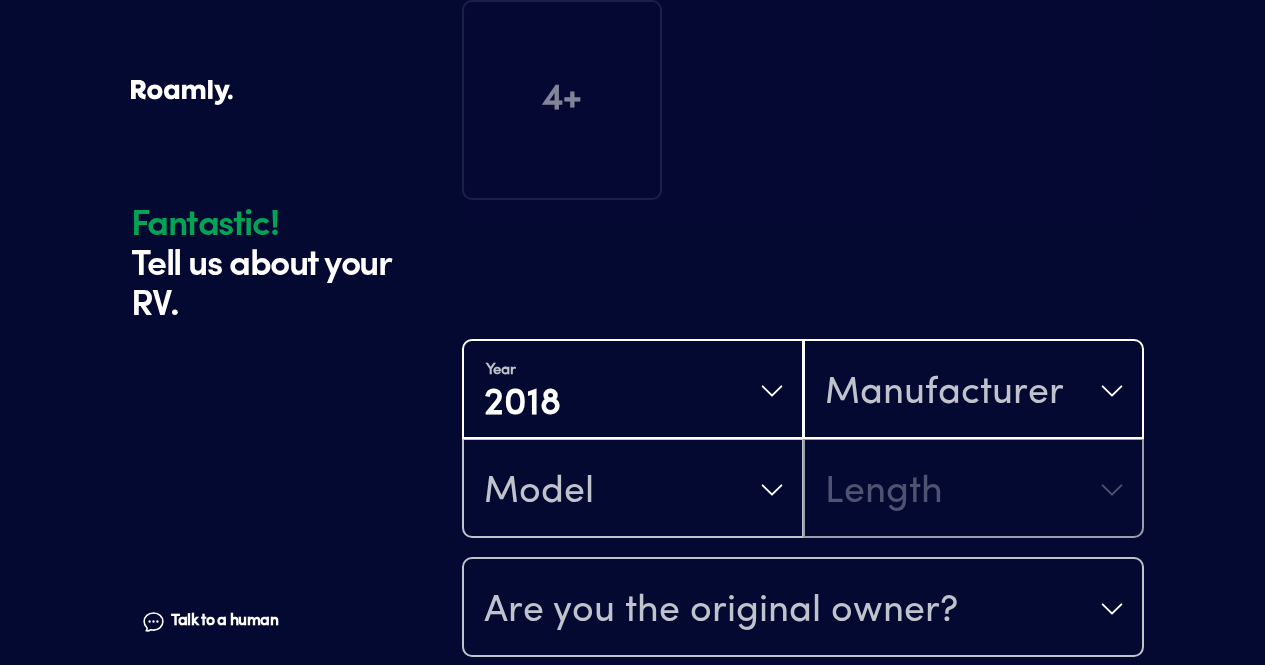 click on "Manufacturer" at bounding box center [944, 393] 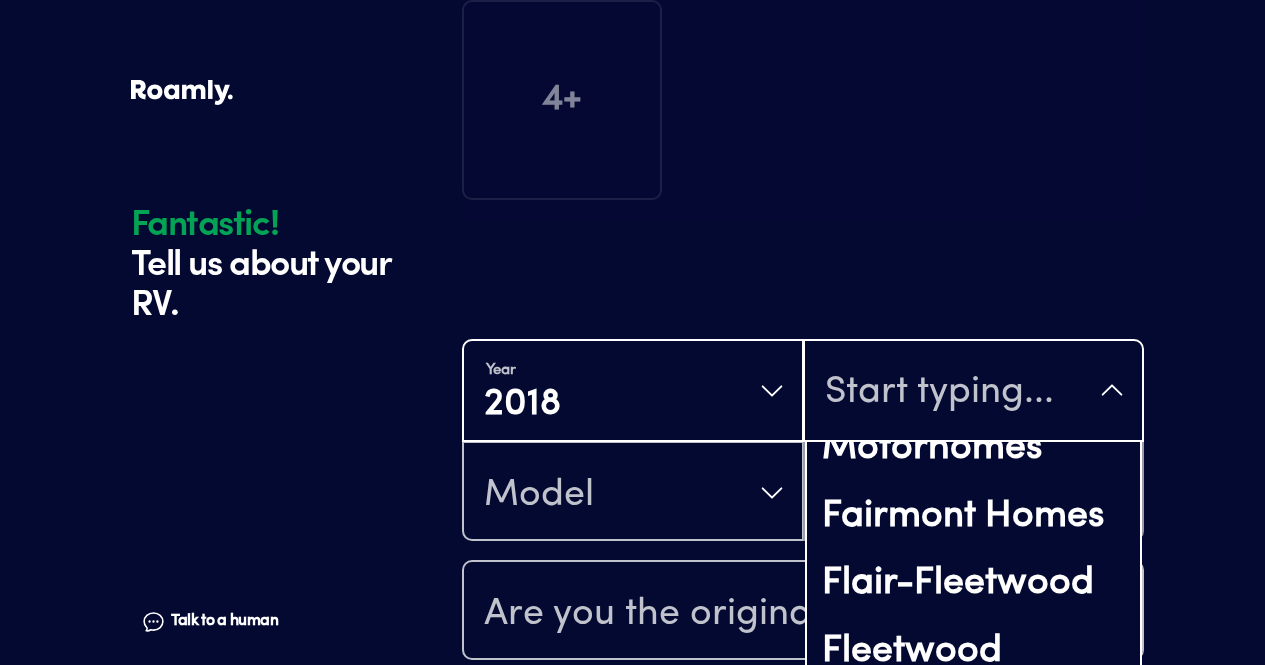 scroll, scrollTop: 5265, scrollLeft: 0, axis: vertical 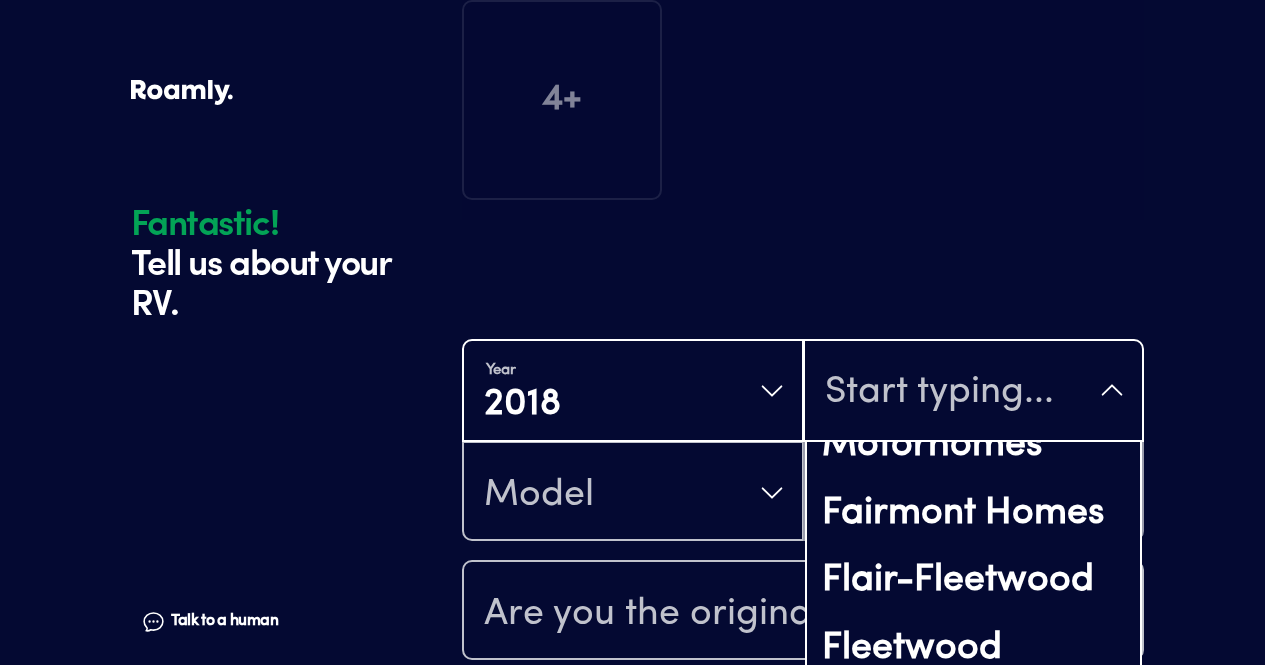 click on "Forest River" at bounding box center (974, 919) 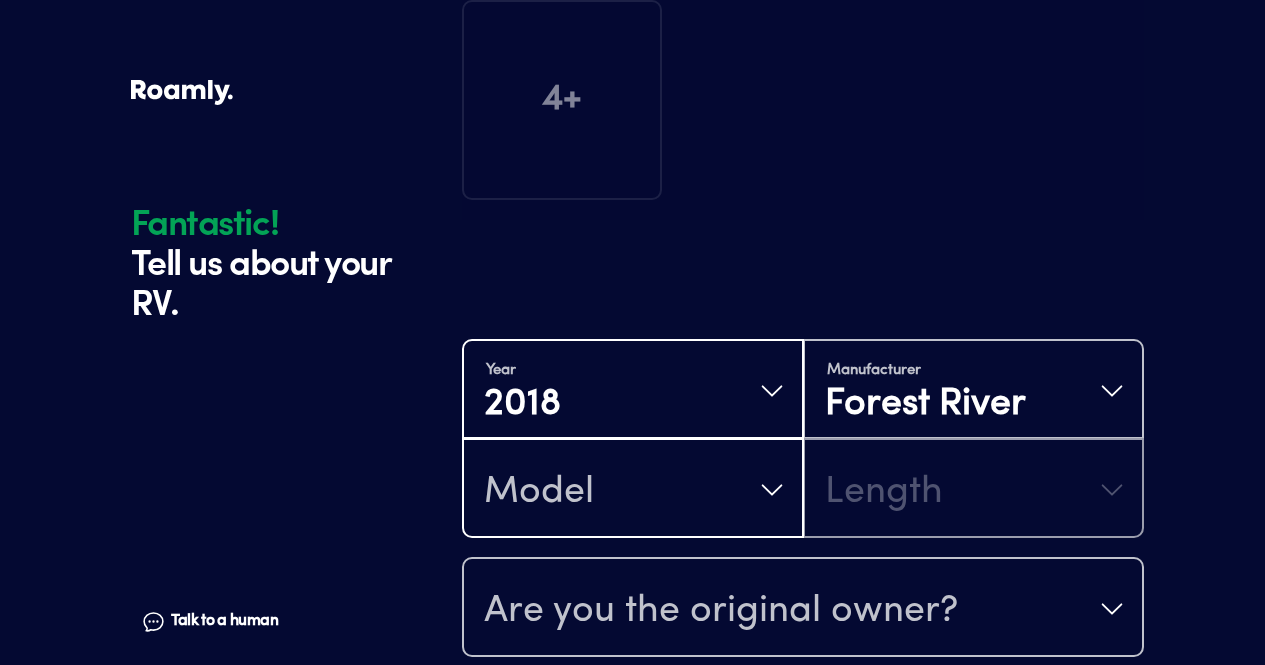 click on "Model" at bounding box center (633, 490) 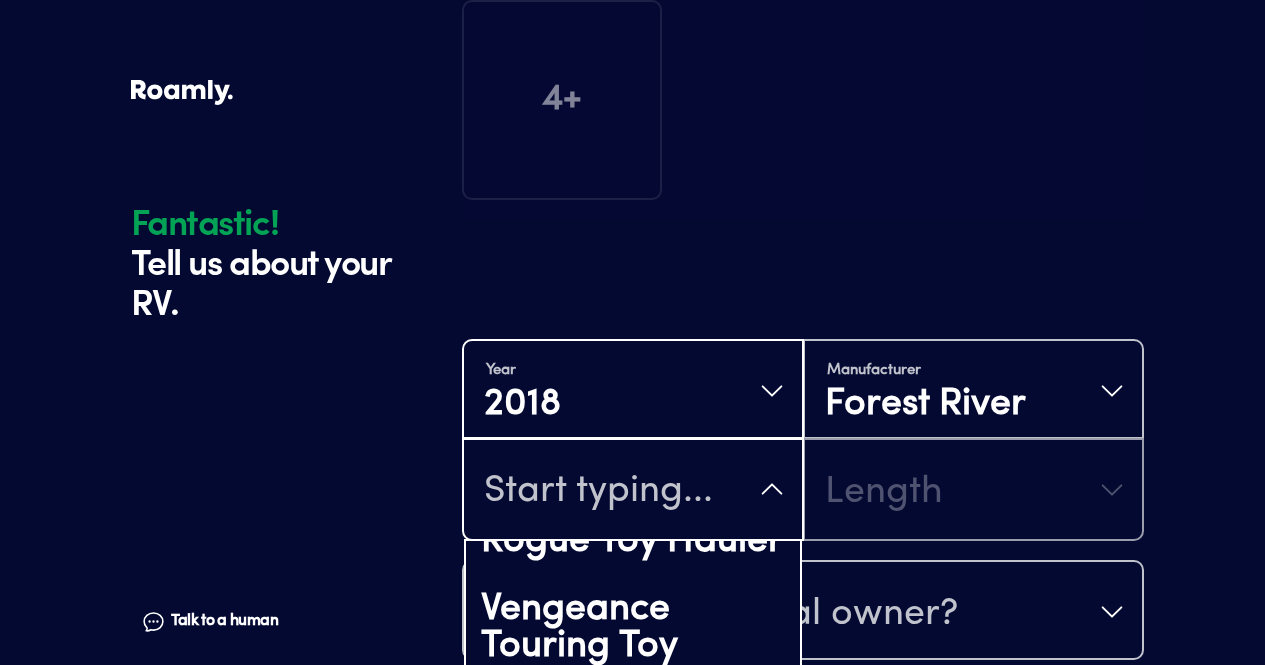 scroll, scrollTop: 12707, scrollLeft: 0, axis: vertical 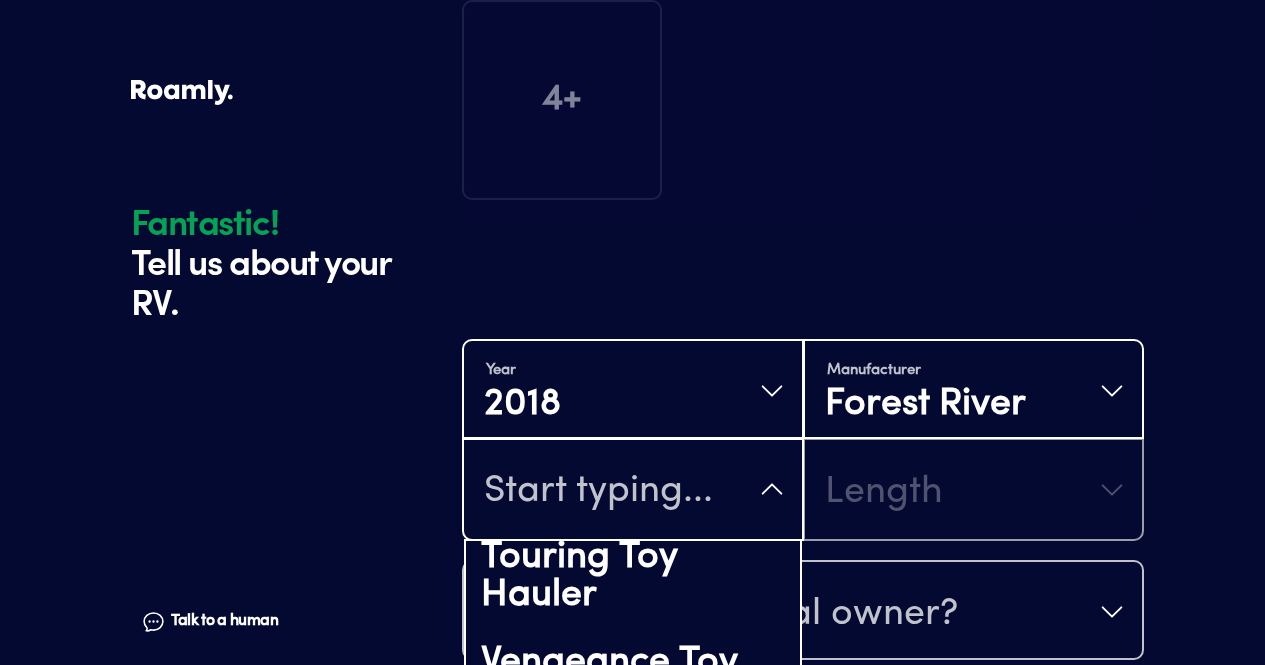 click on "Manufacturer Forest River" at bounding box center (974, 391) 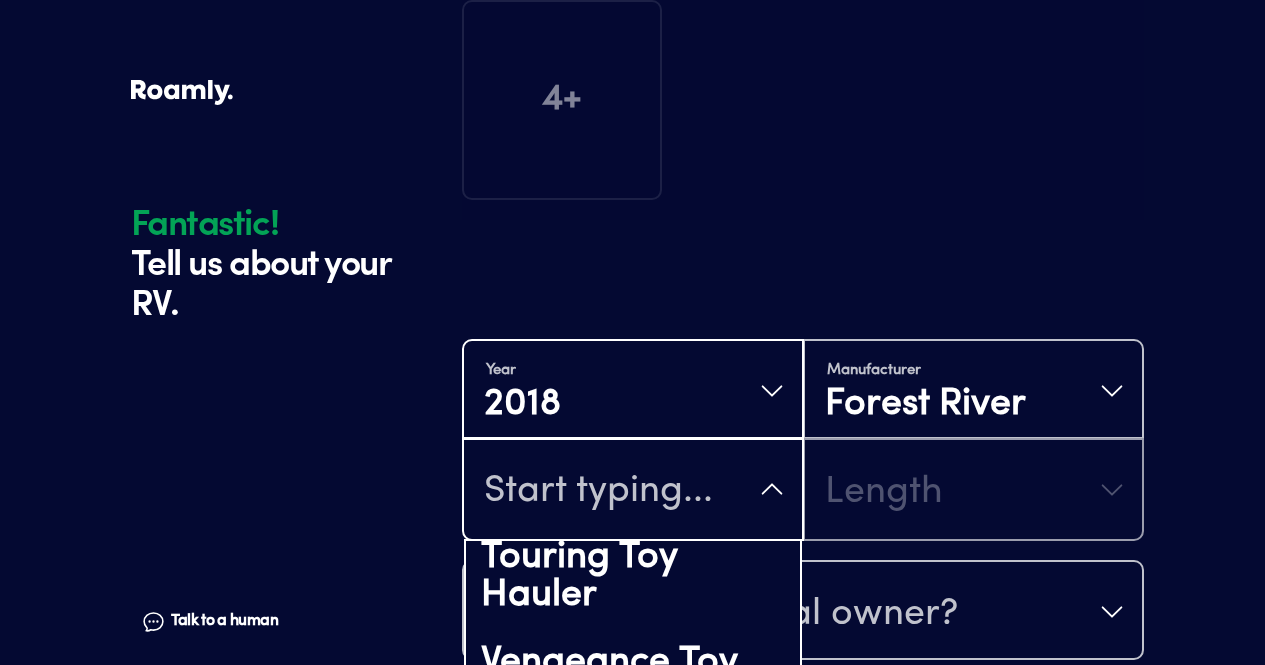 scroll, scrollTop: 463, scrollLeft: 0, axis: vertical 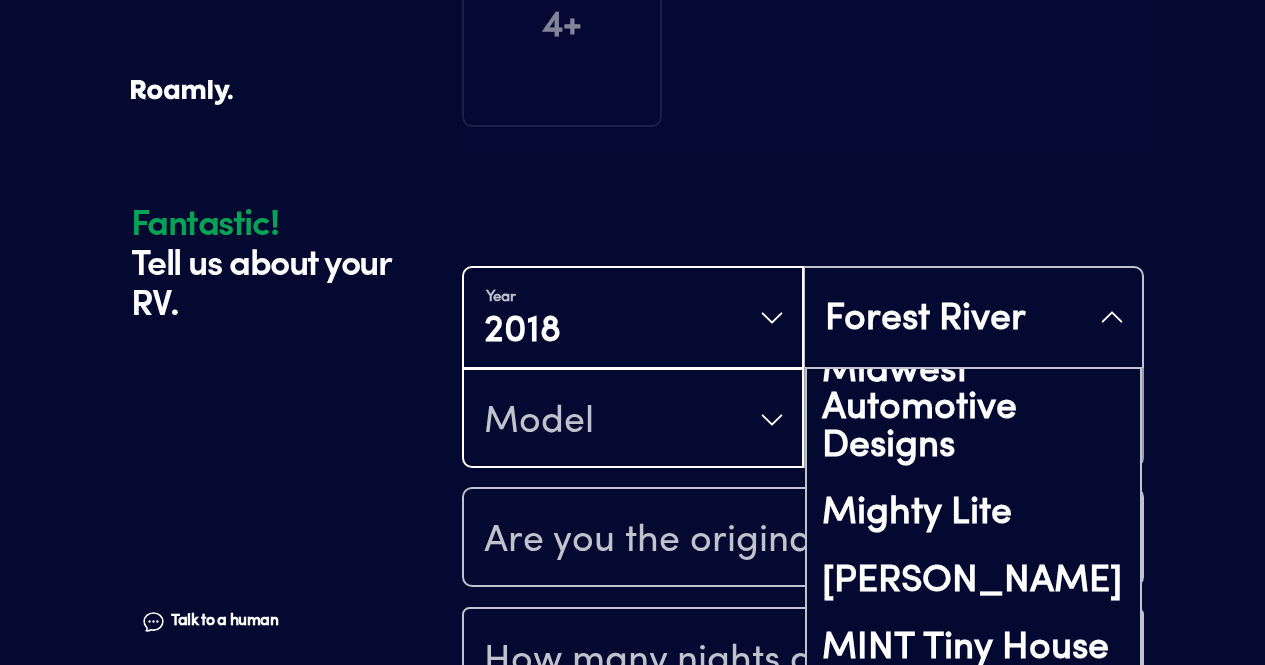 click on "Model" at bounding box center [633, 420] 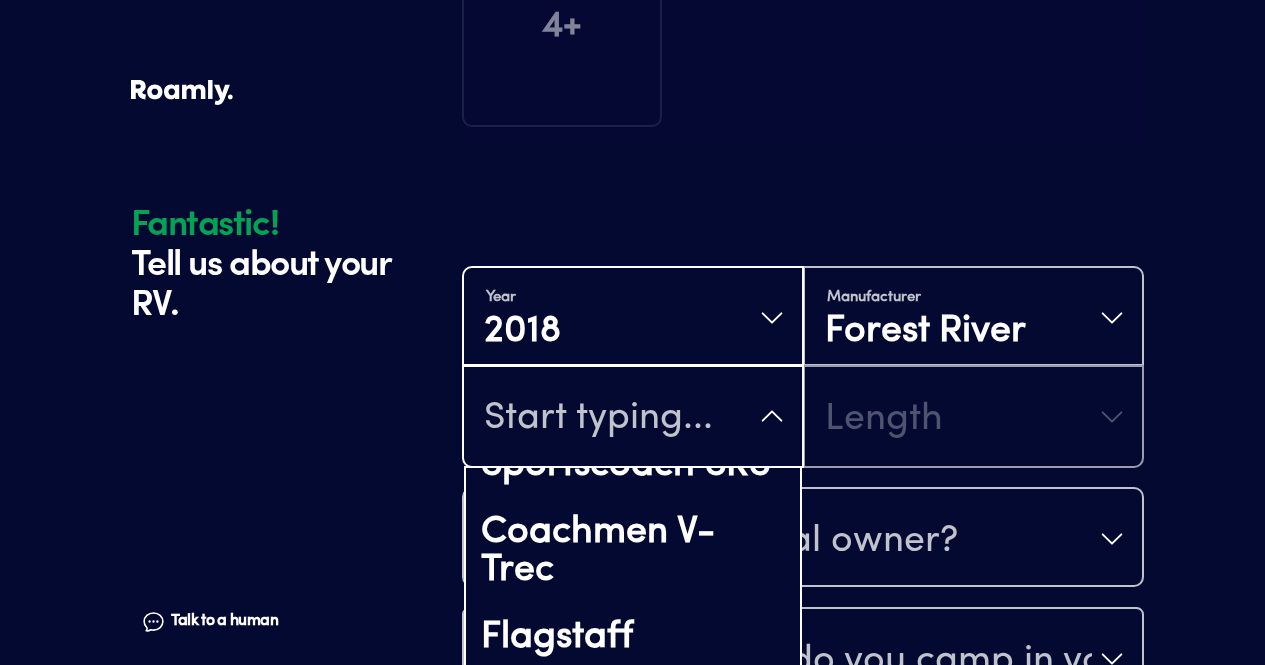 scroll, scrollTop: 5415, scrollLeft: 0, axis: vertical 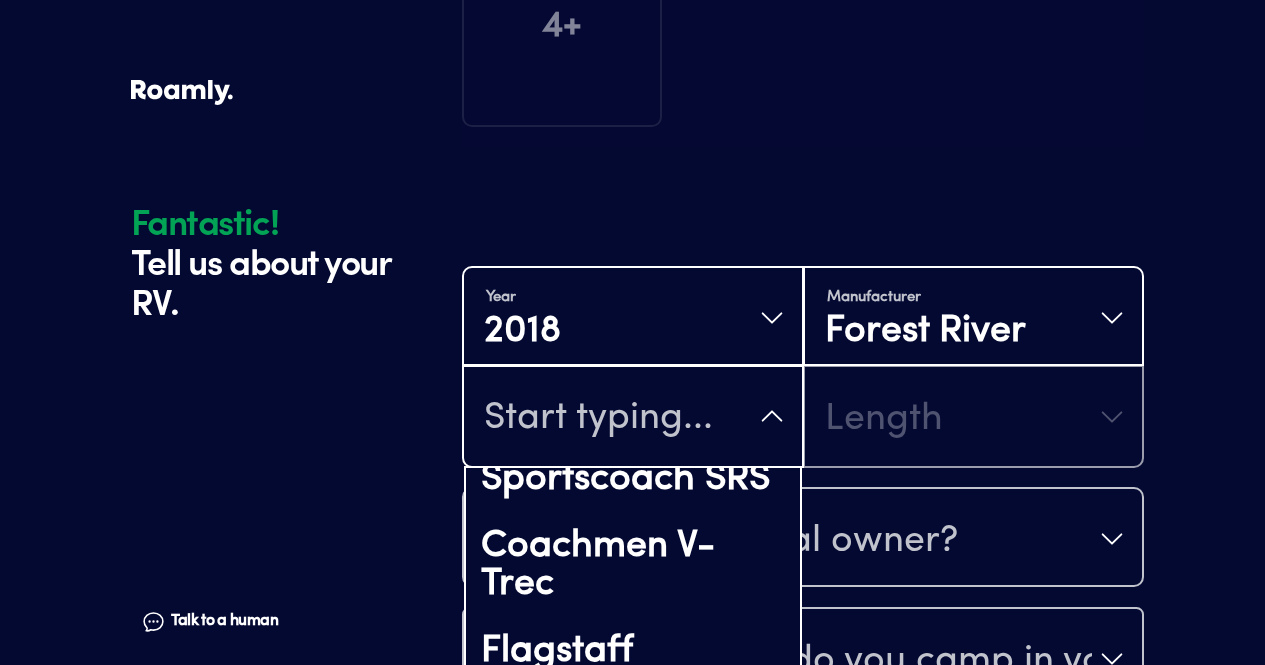 click on "Manufacturer Forest River" at bounding box center [974, 318] 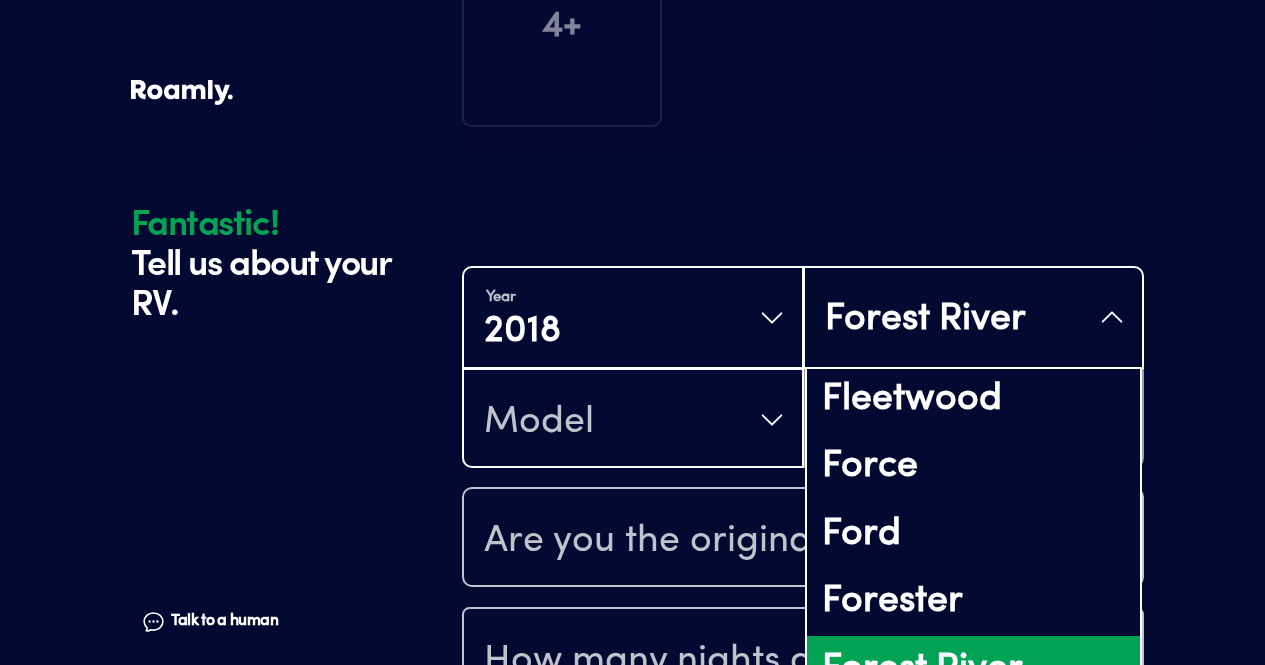 scroll, scrollTop: 5446, scrollLeft: 0, axis: vertical 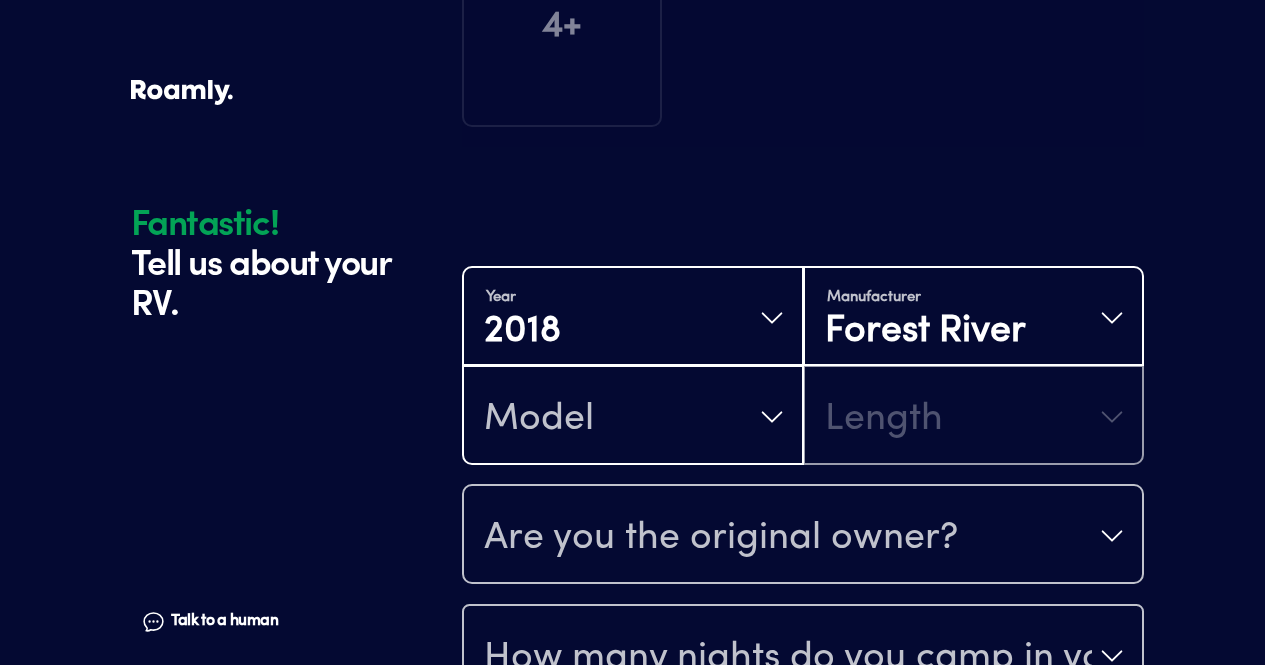 click on "Manufacturer Forest River" at bounding box center (974, 318) 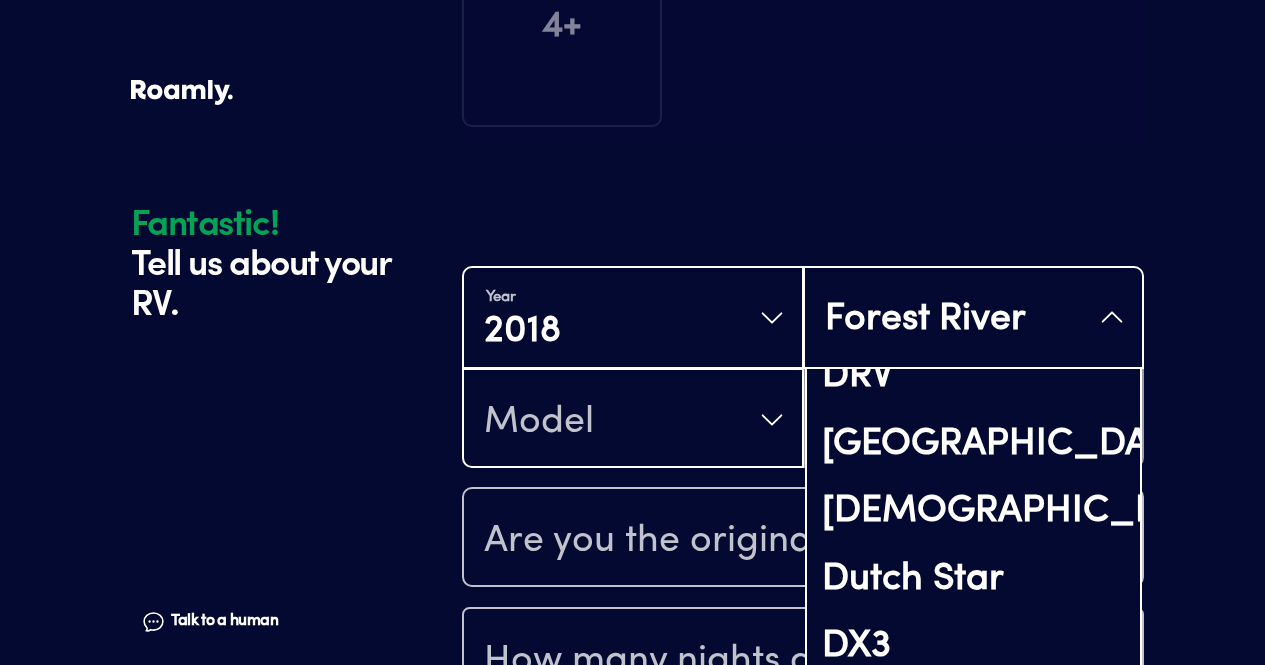 scroll, scrollTop: 3552, scrollLeft: 0, axis: vertical 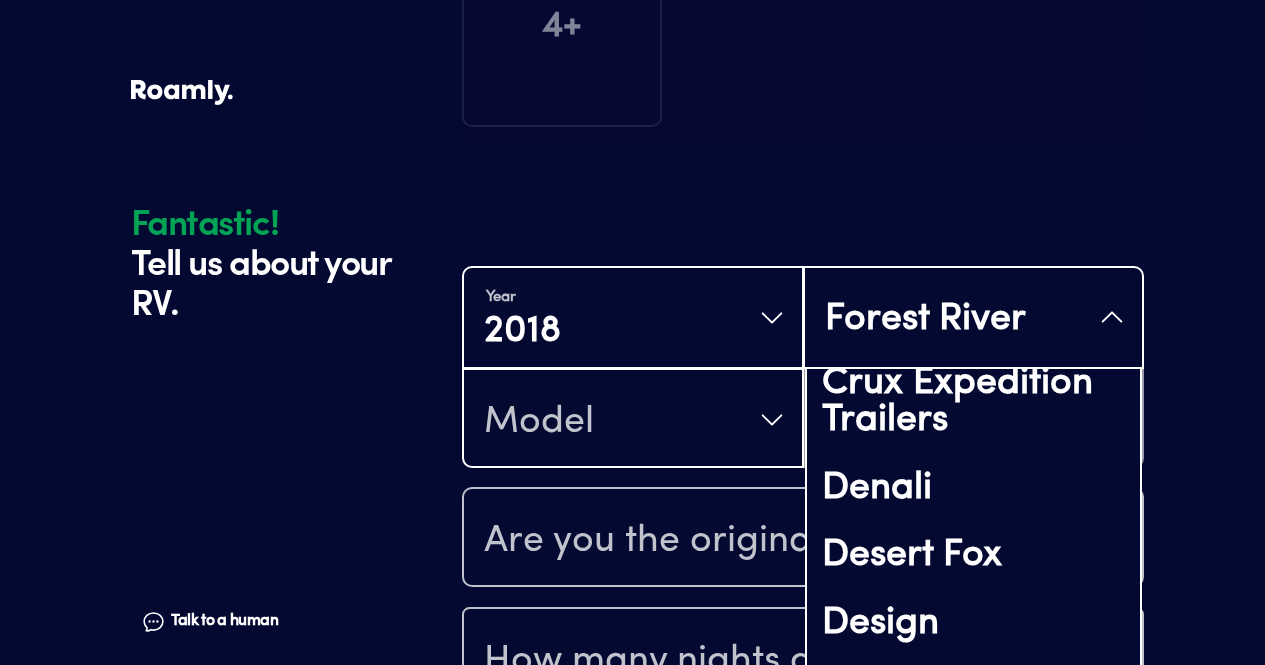 click on "Dodge / RAM" at bounding box center [974, 759] 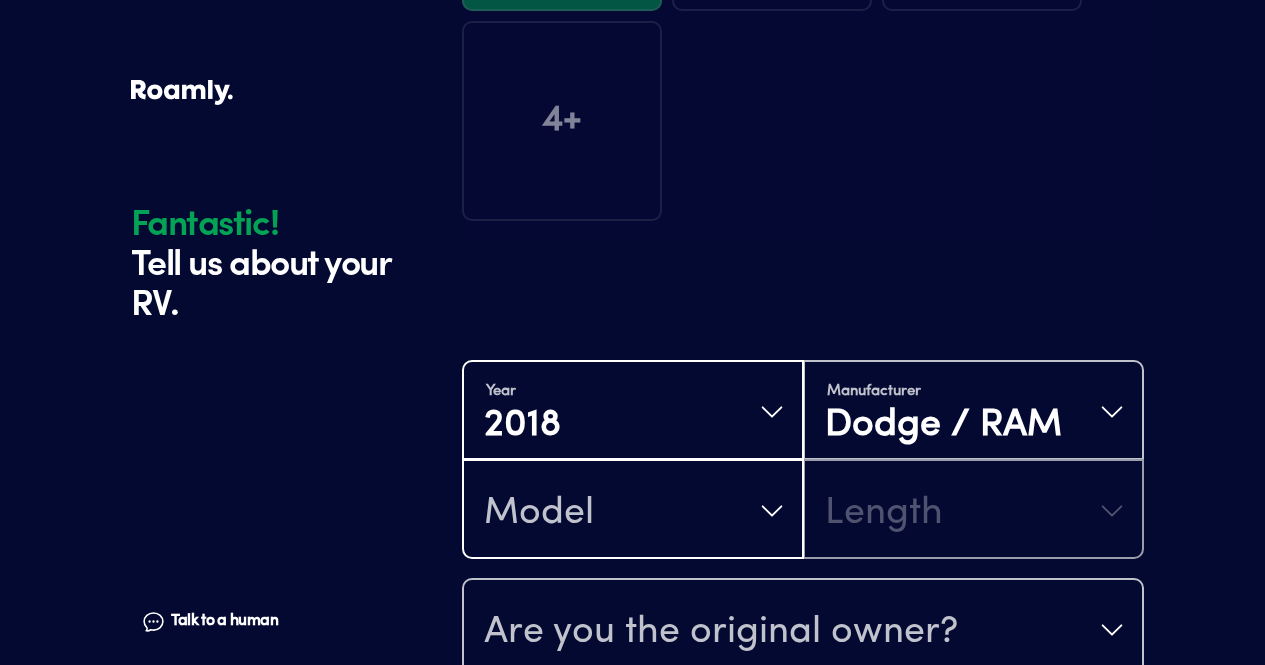 scroll, scrollTop: 0, scrollLeft: 0, axis: both 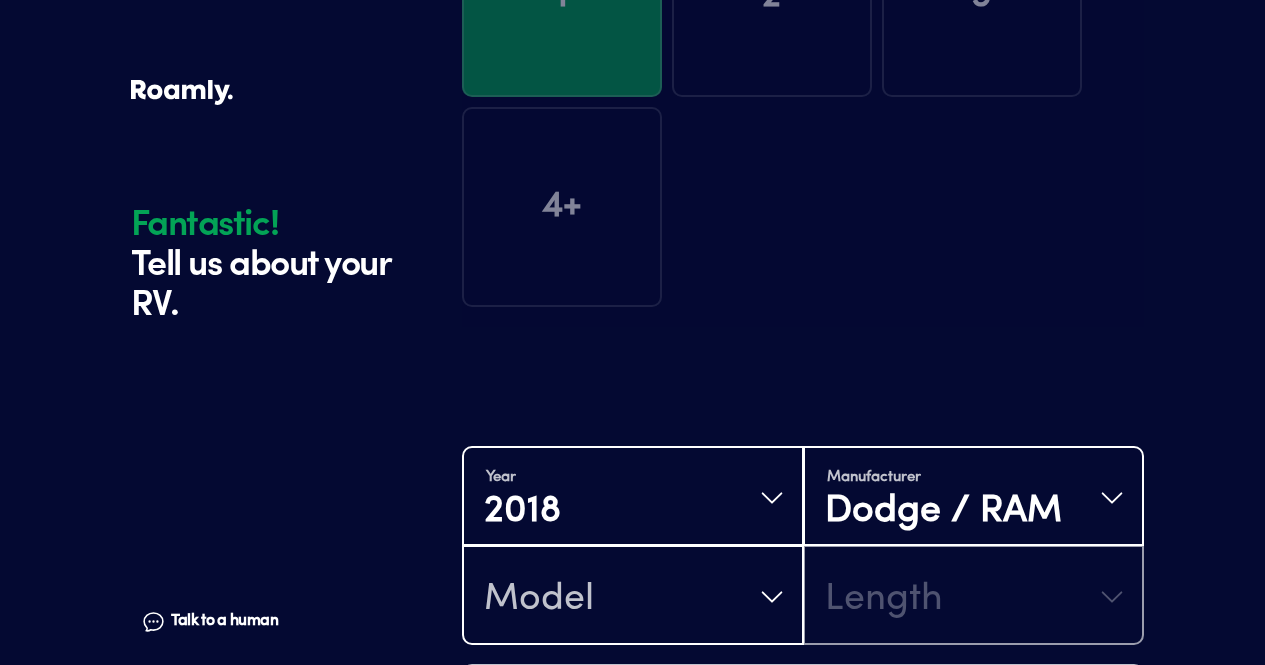 click on "Manufacturer Dodge / RAM" at bounding box center (974, 498) 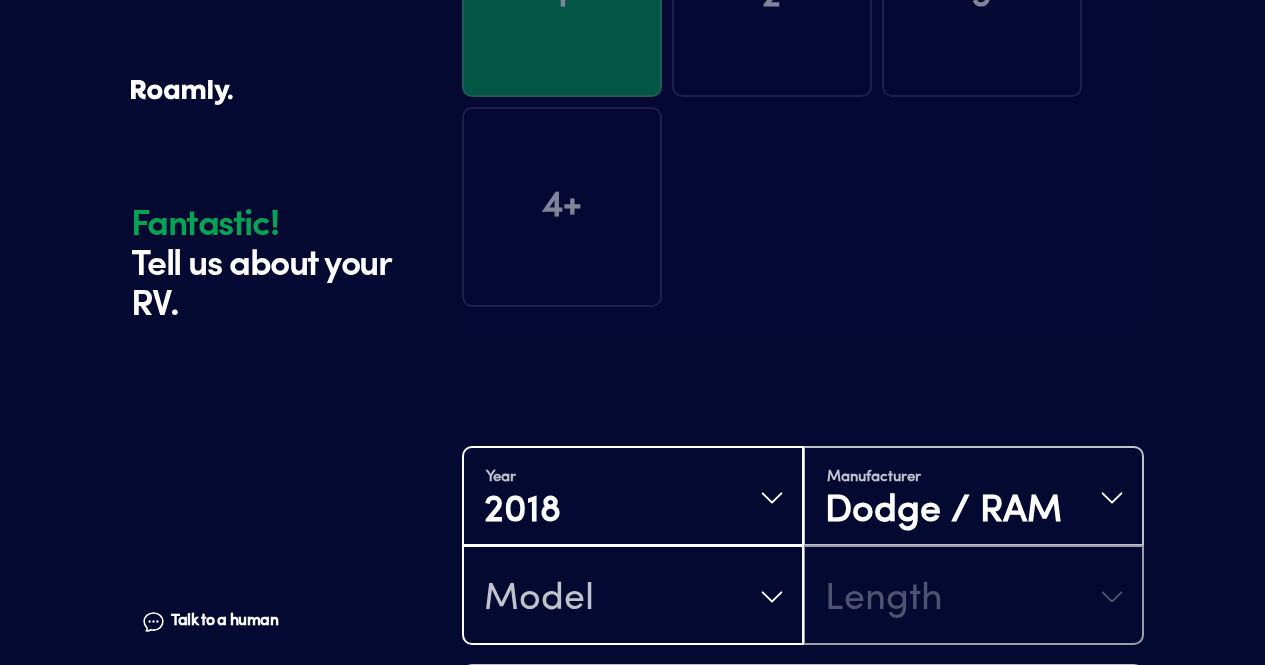 scroll, scrollTop: 463, scrollLeft: 0, axis: vertical 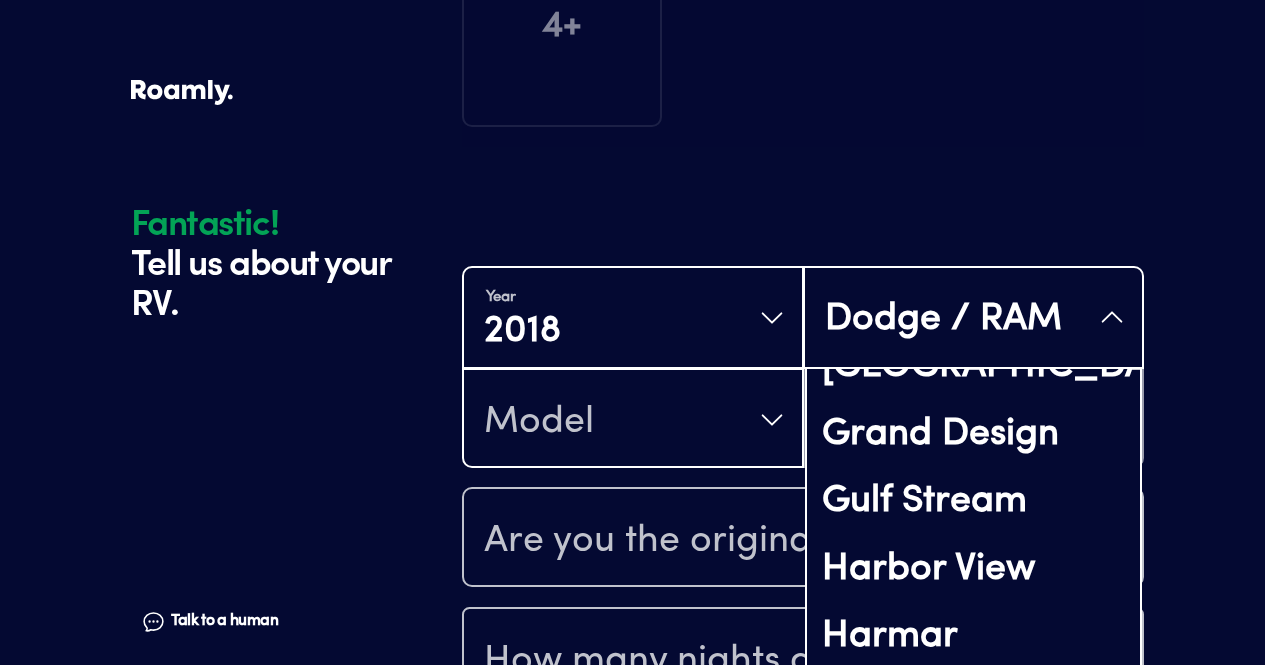 click on "Highland Ridge RV" at bounding box center [974, 895] 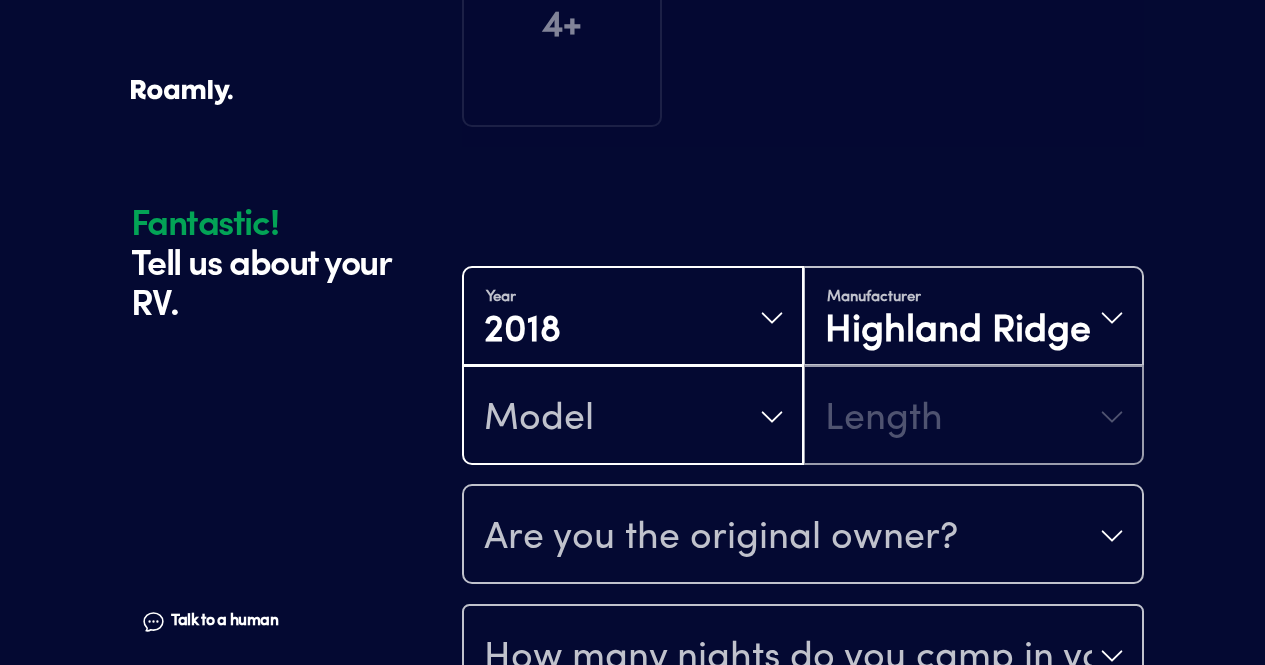 click on "Model" at bounding box center [633, 417] 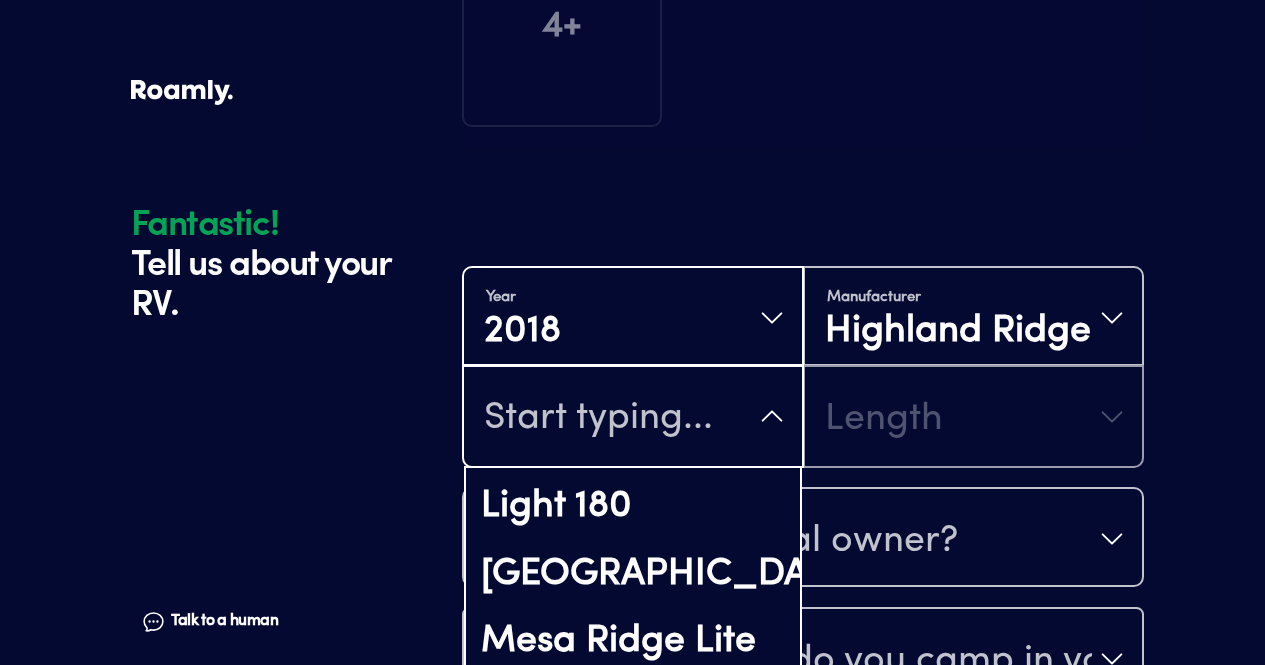 scroll, scrollTop: 258, scrollLeft: 0, axis: vertical 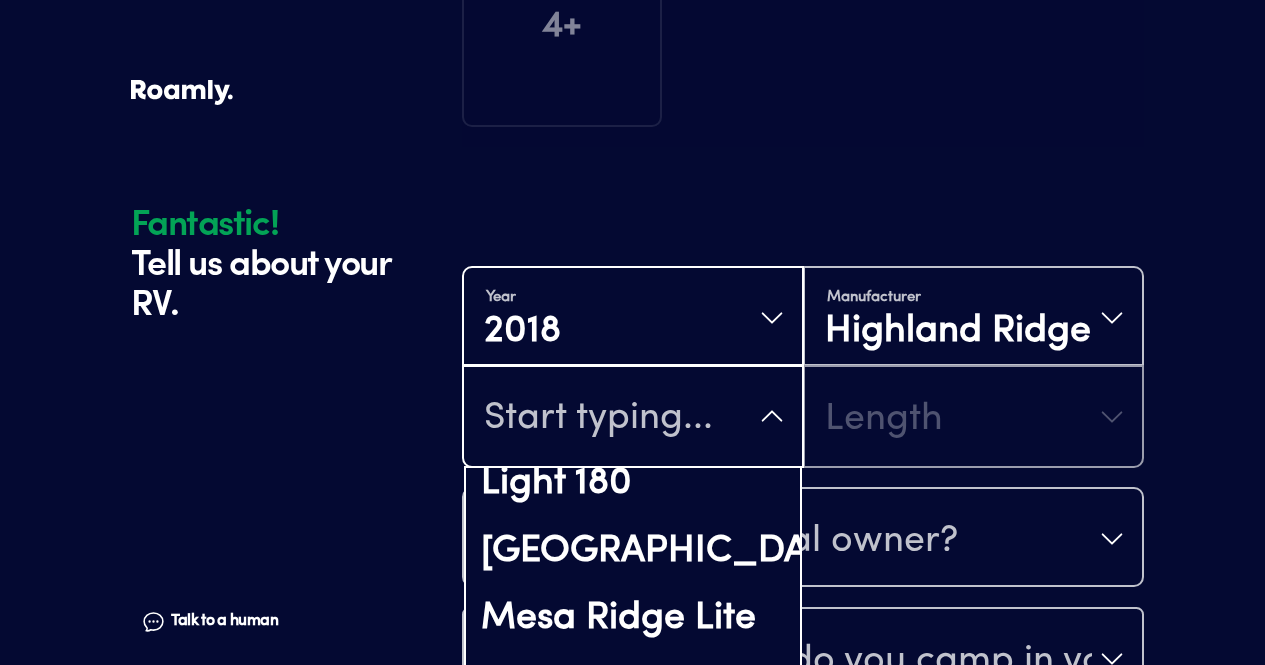 click on "Open Range Ultra Lite" at bounding box center [633, 772] 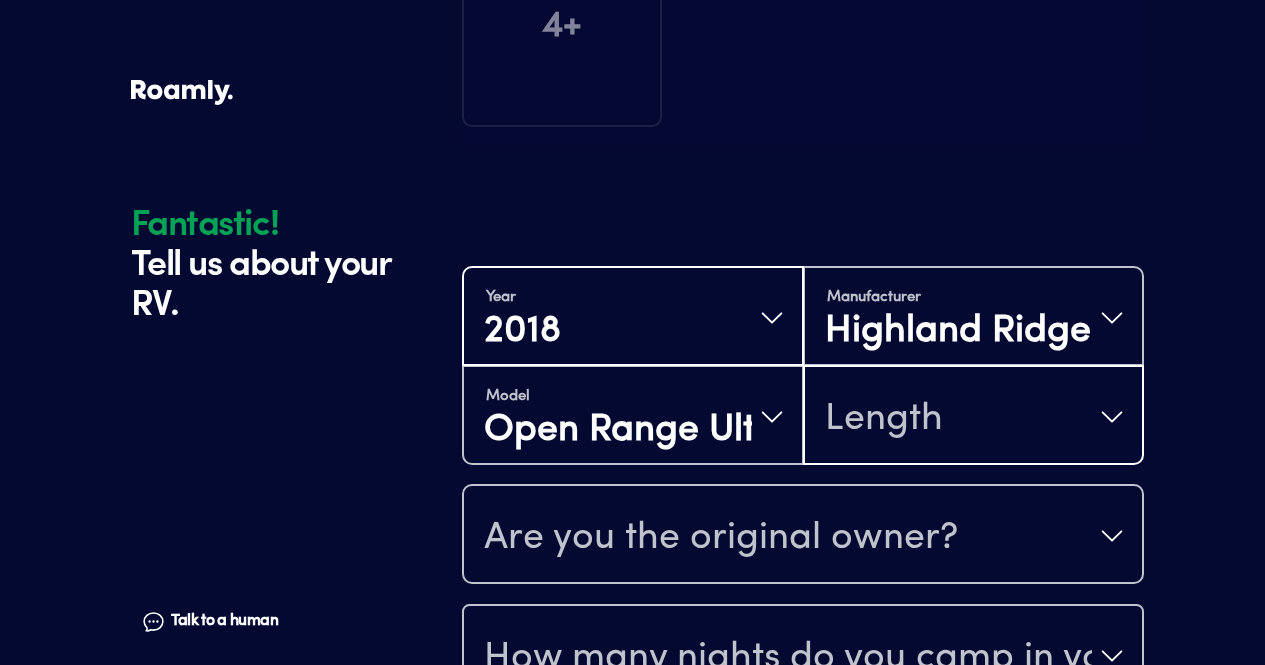 click on "Length" at bounding box center (974, 417) 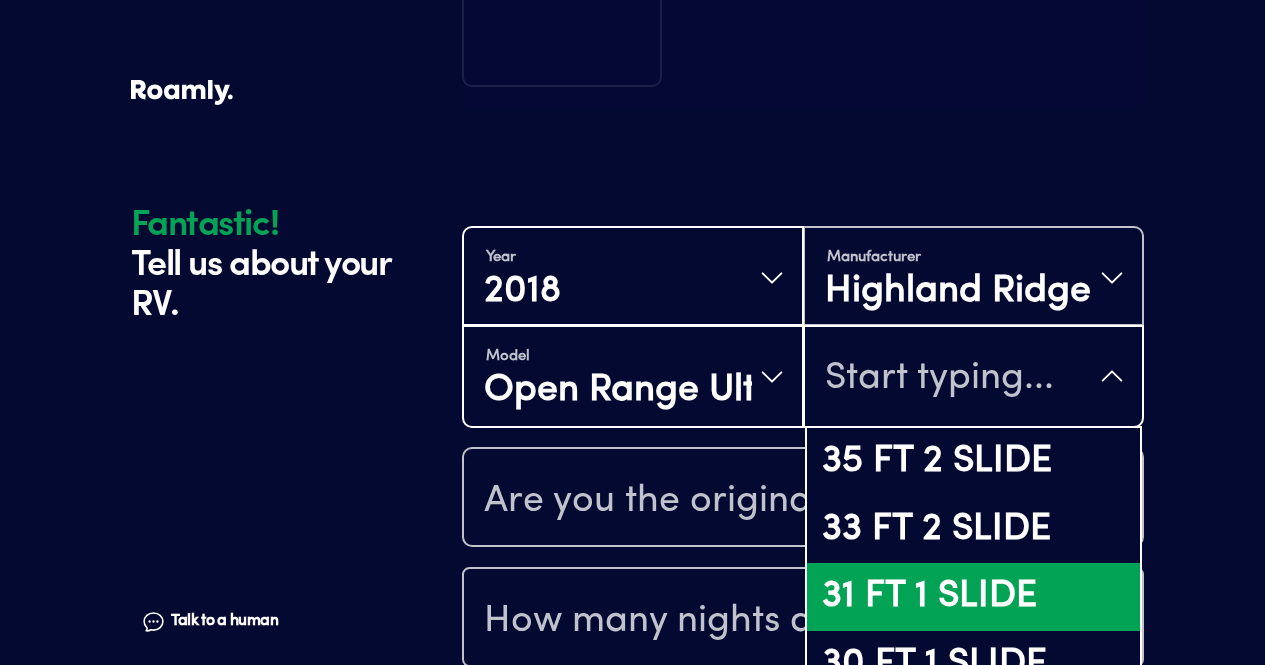 click on "Open Range Ultra Lite" at bounding box center [618, 391] 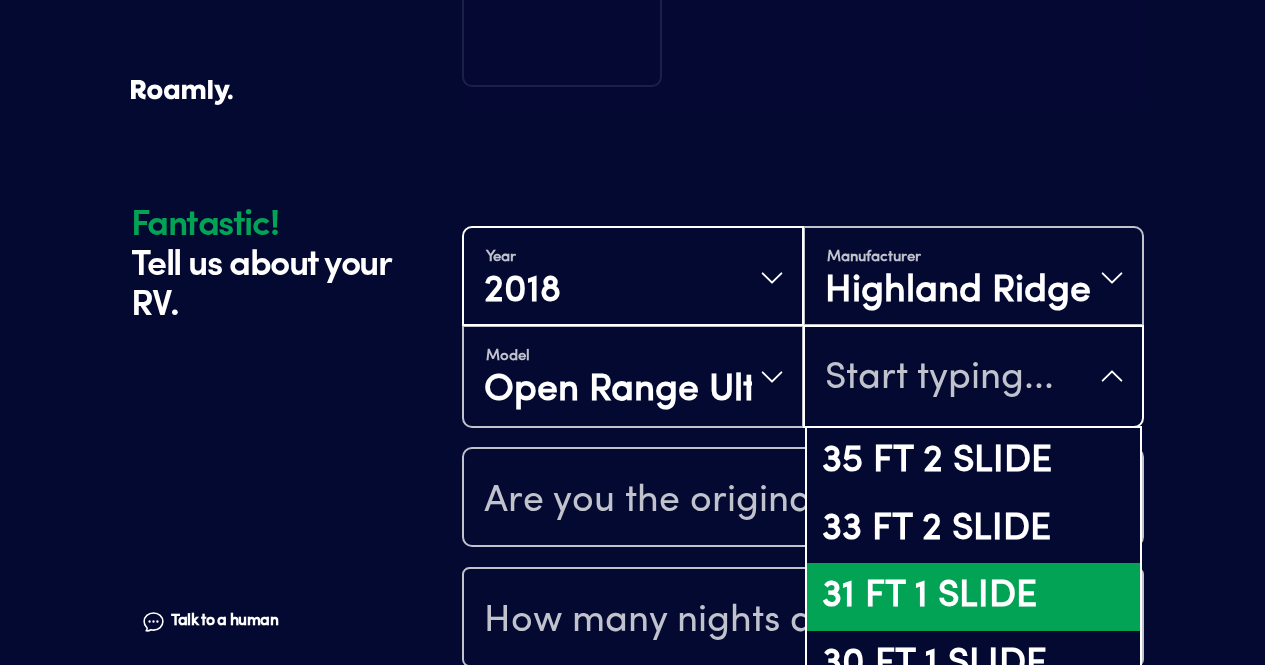 scroll, scrollTop: 562, scrollLeft: 0, axis: vertical 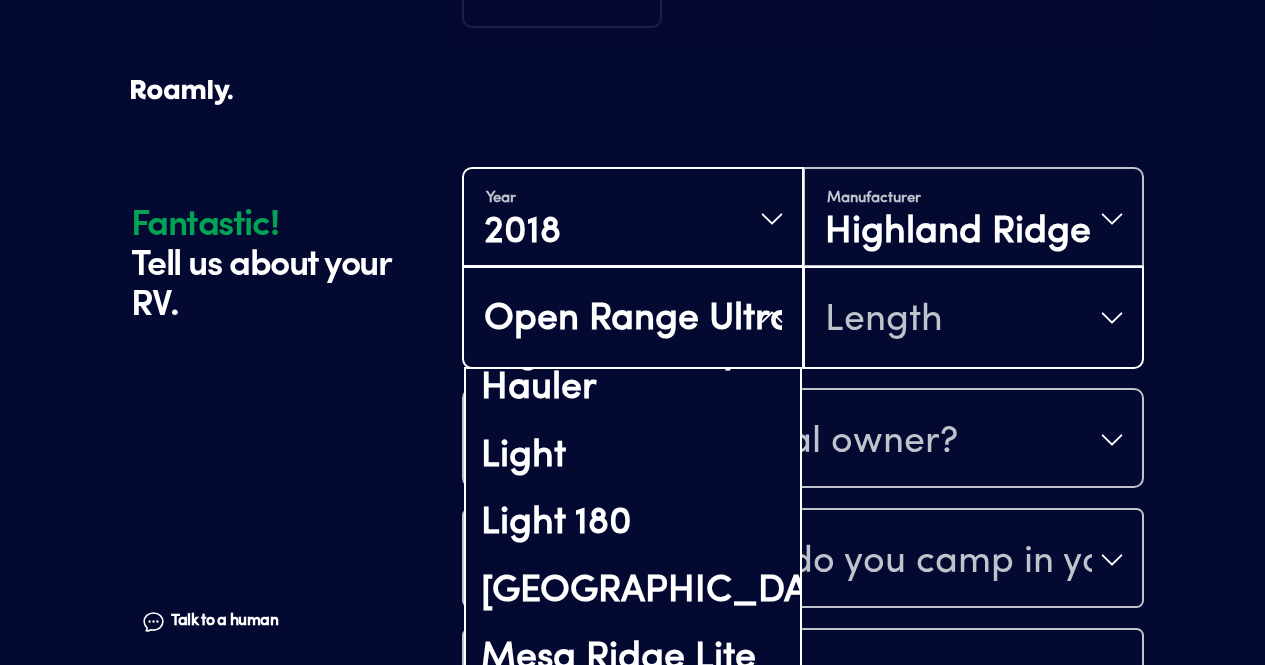 click on "Open Range" at bounding box center (633, 727) 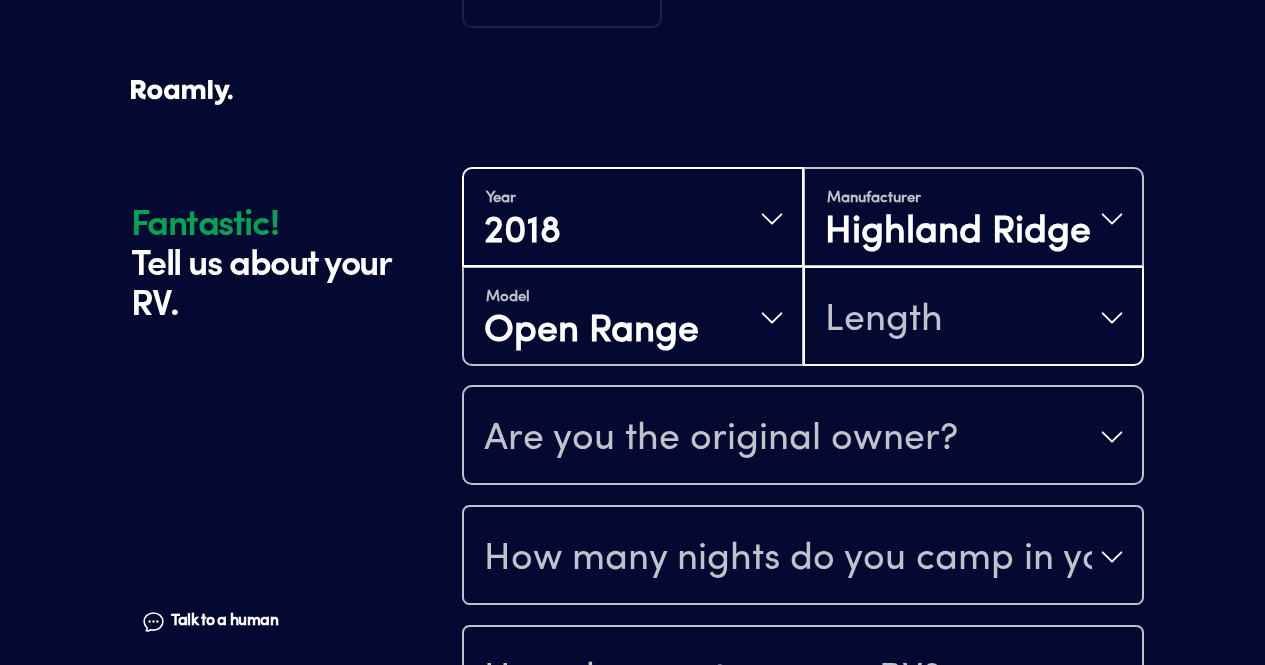 click on "Length" at bounding box center [974, 318] 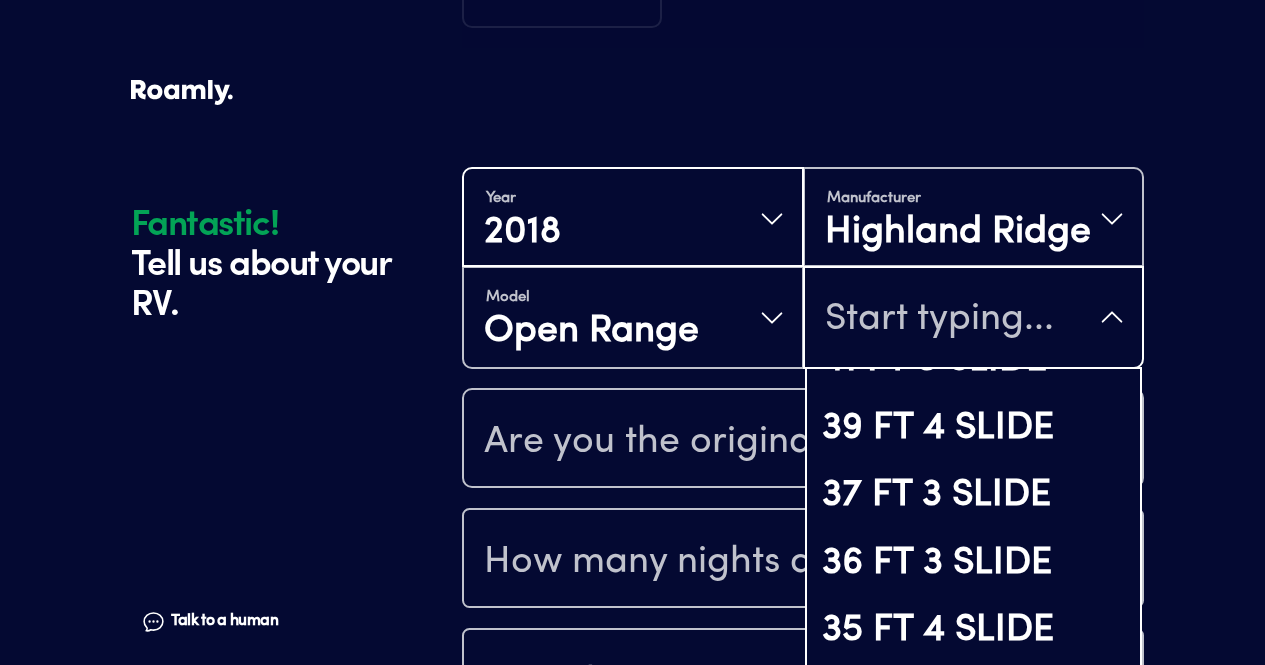 scroll, scrollTop: 186, scrollLeft: 0, axis: vertical 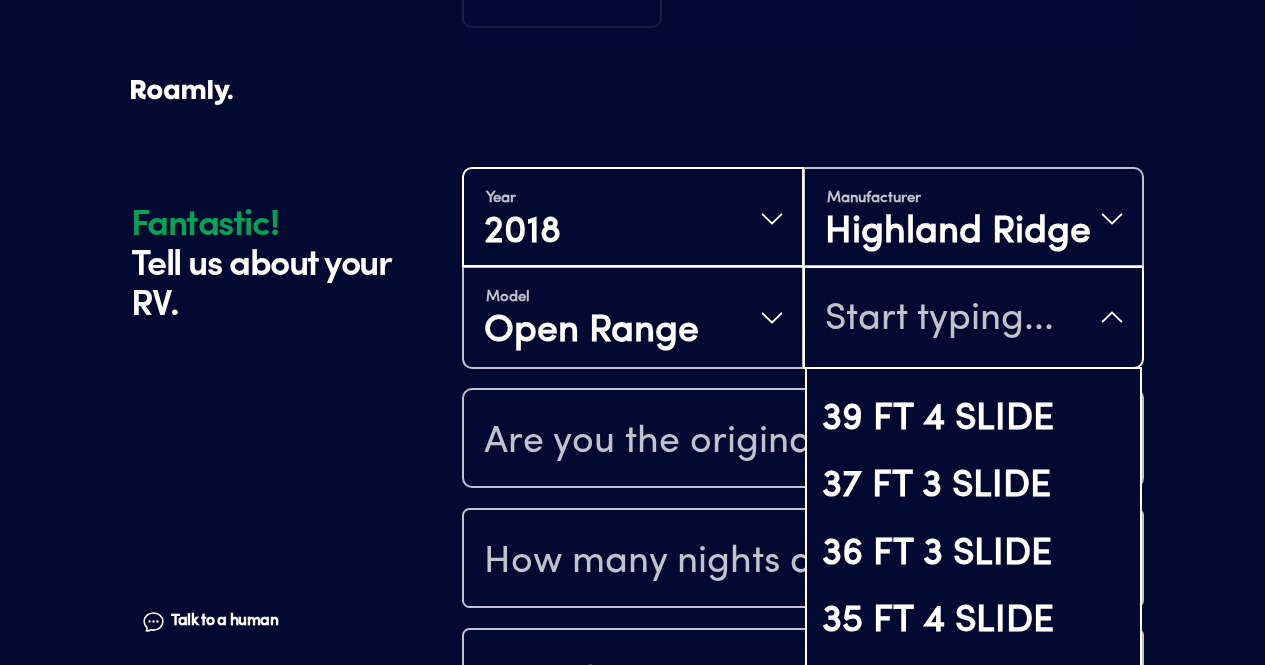 click on "36 FT 3 SLIDE" at bounding box center (974, 555) 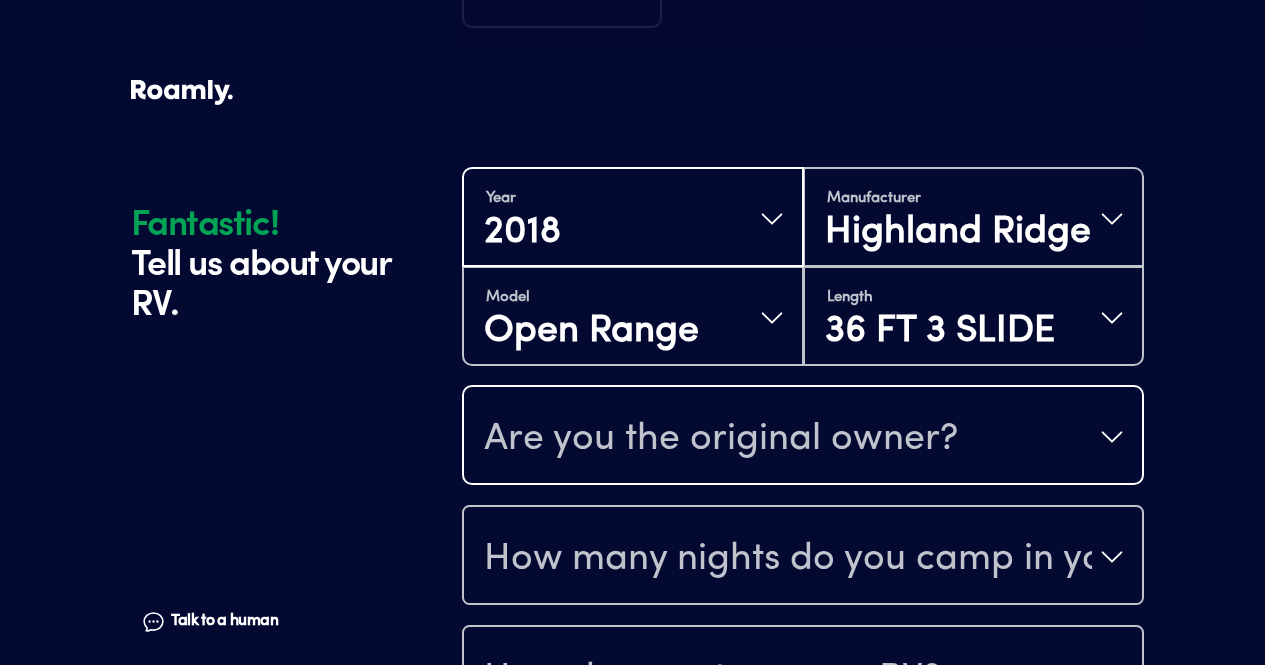 click on "Are you the original owner?" at bounding box center [803, 437] 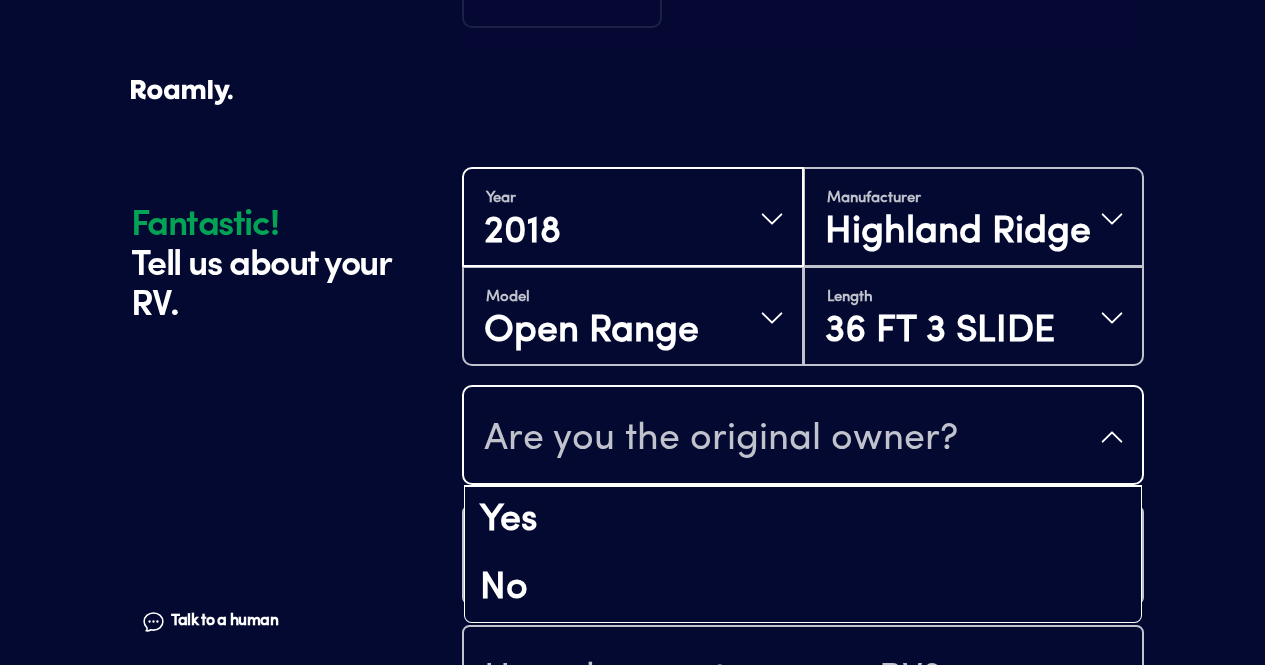 click on "No" at bounding box center [803, 589] 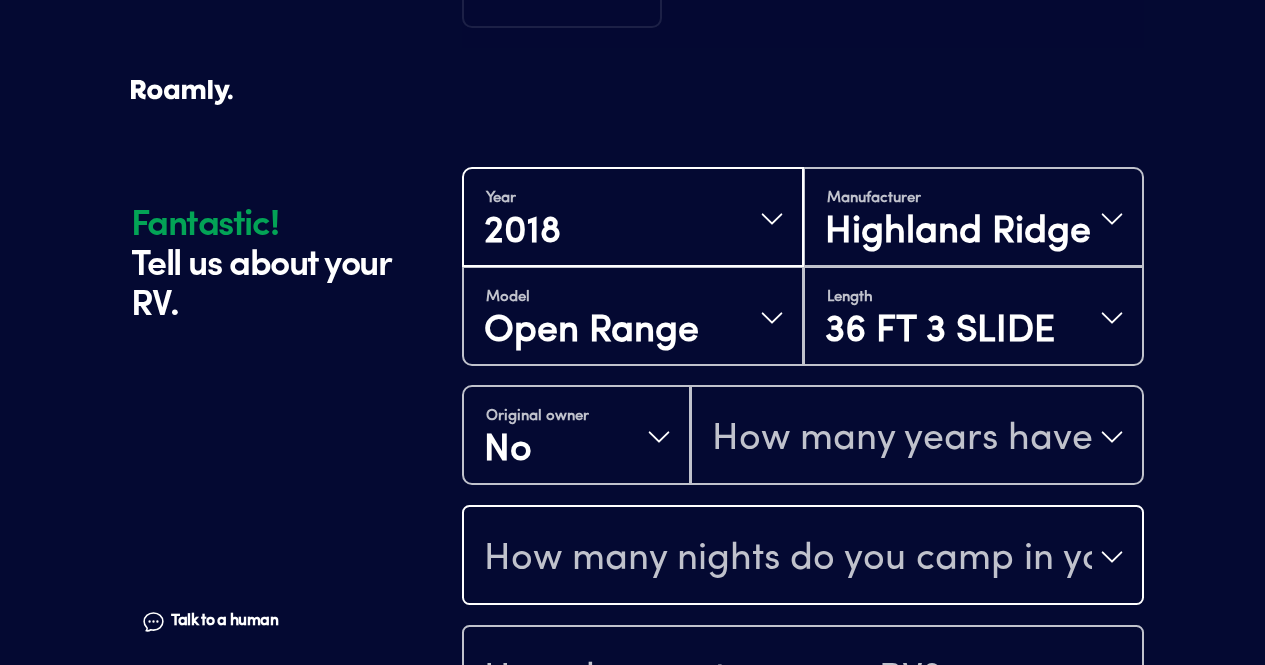 click on "How many nights do you camp in your RV?" at bounding box center [803, 557] 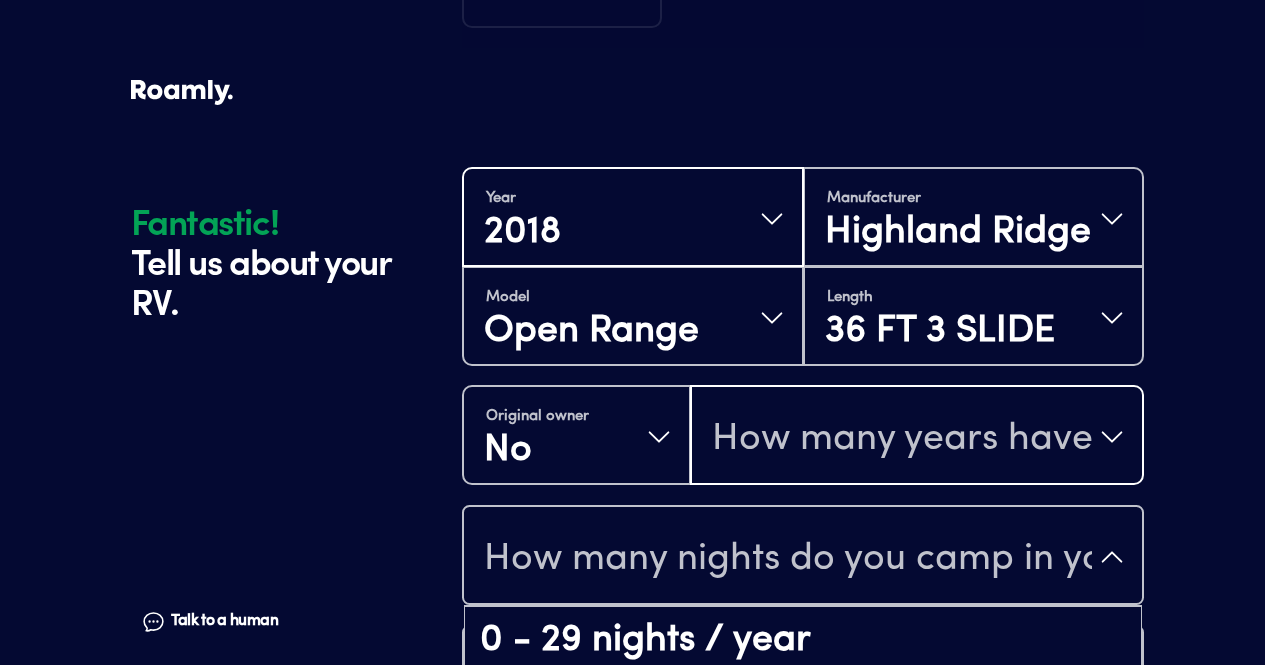 click on "How many years have you owned it?" at bounding box center [917, 437] 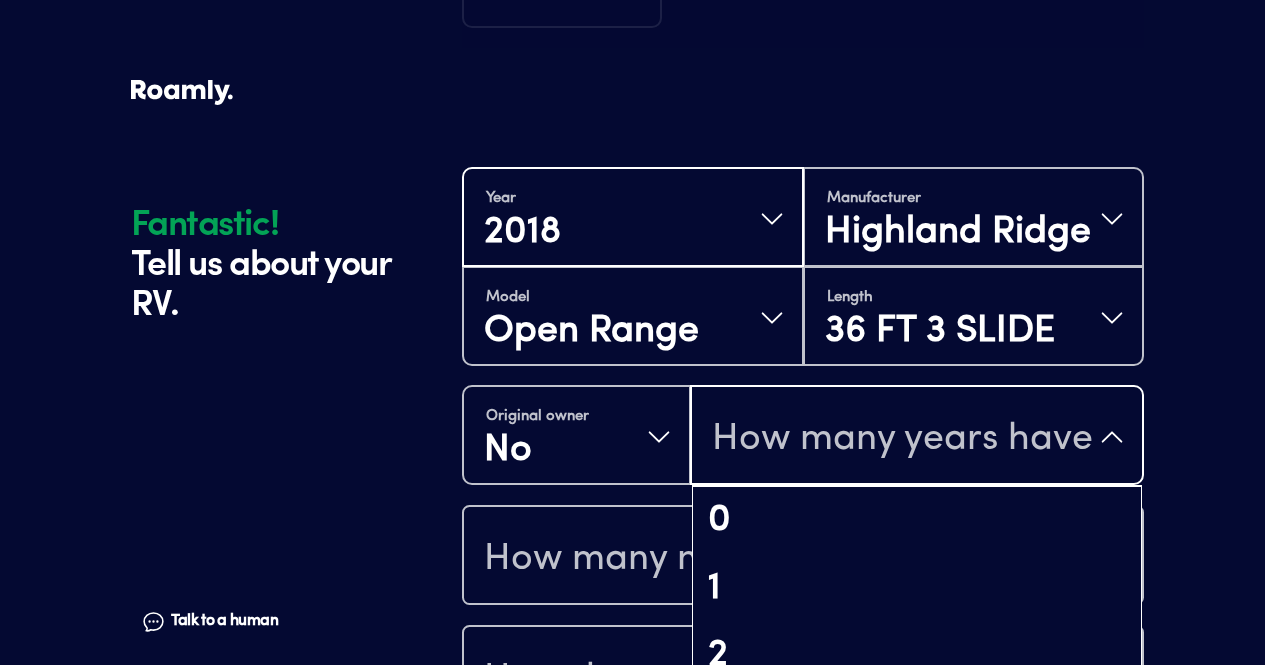 click on "3" at bounding box center (917, 724) 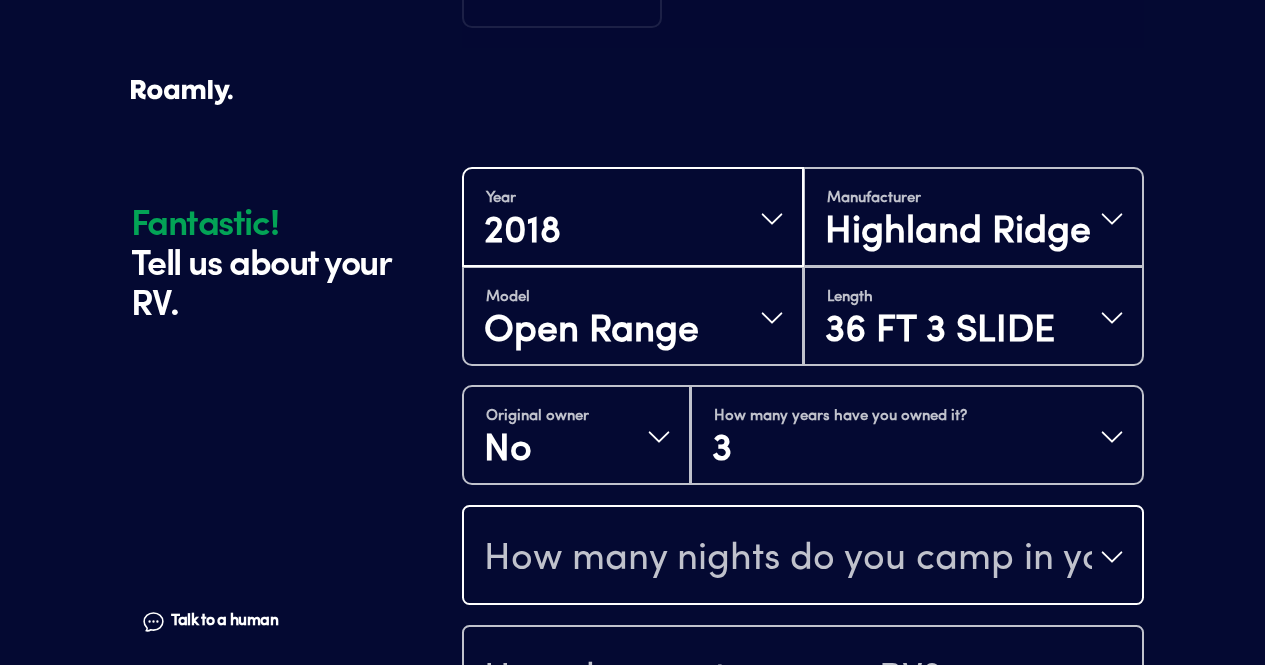 click on "How many nights do you camp in your RV?" at bounding box center [803, 557] 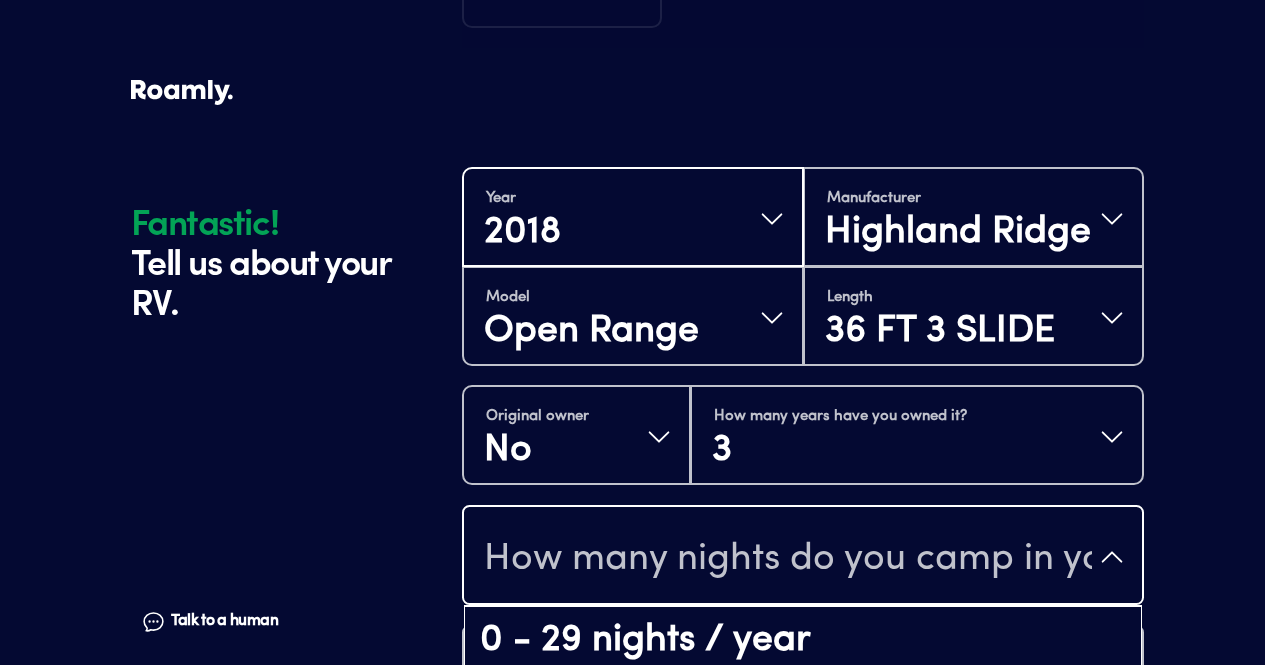 click on "30 - 89 nights / year" at bounding box center [803, 709] 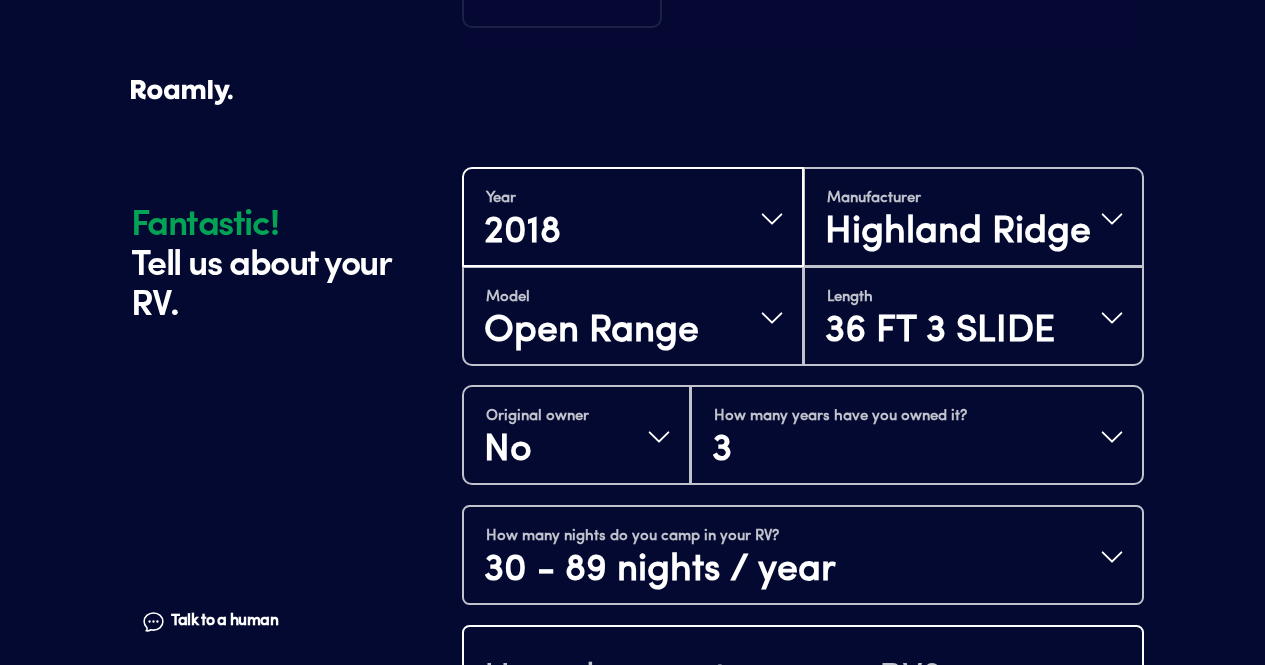 click on "How do you store your RV?" at bounding box center (803, 677) 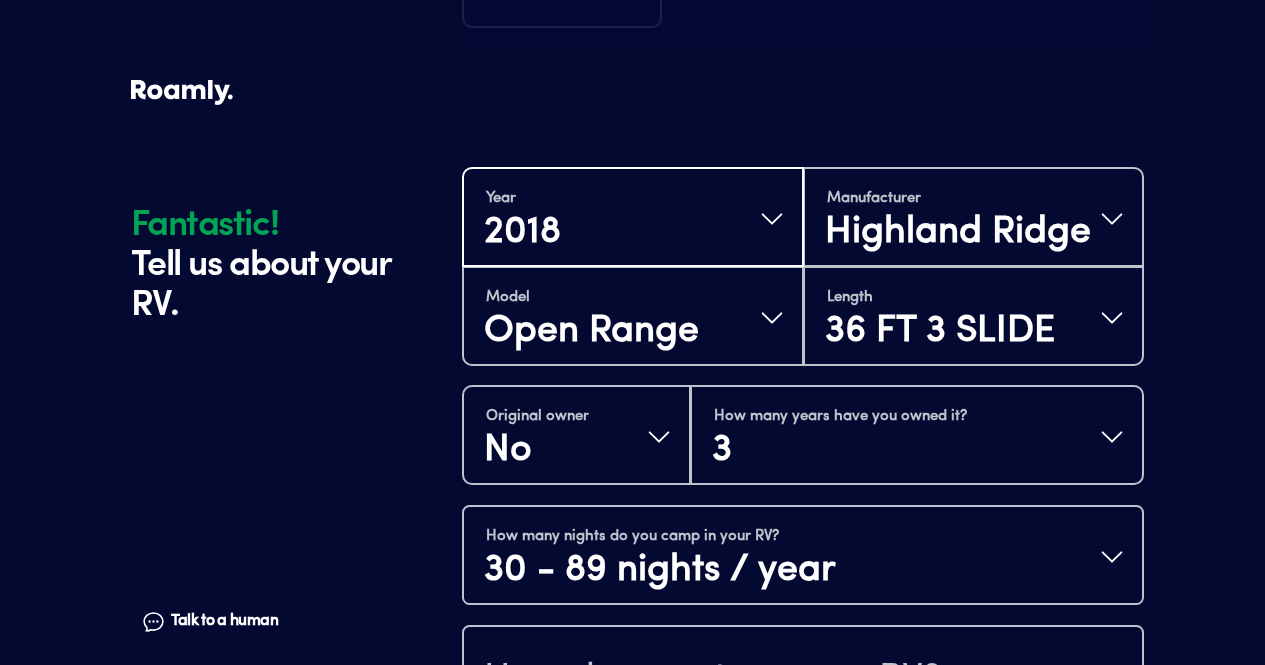 scroll, scrollTop: 26, scrollLeft: 0, axis: vertical 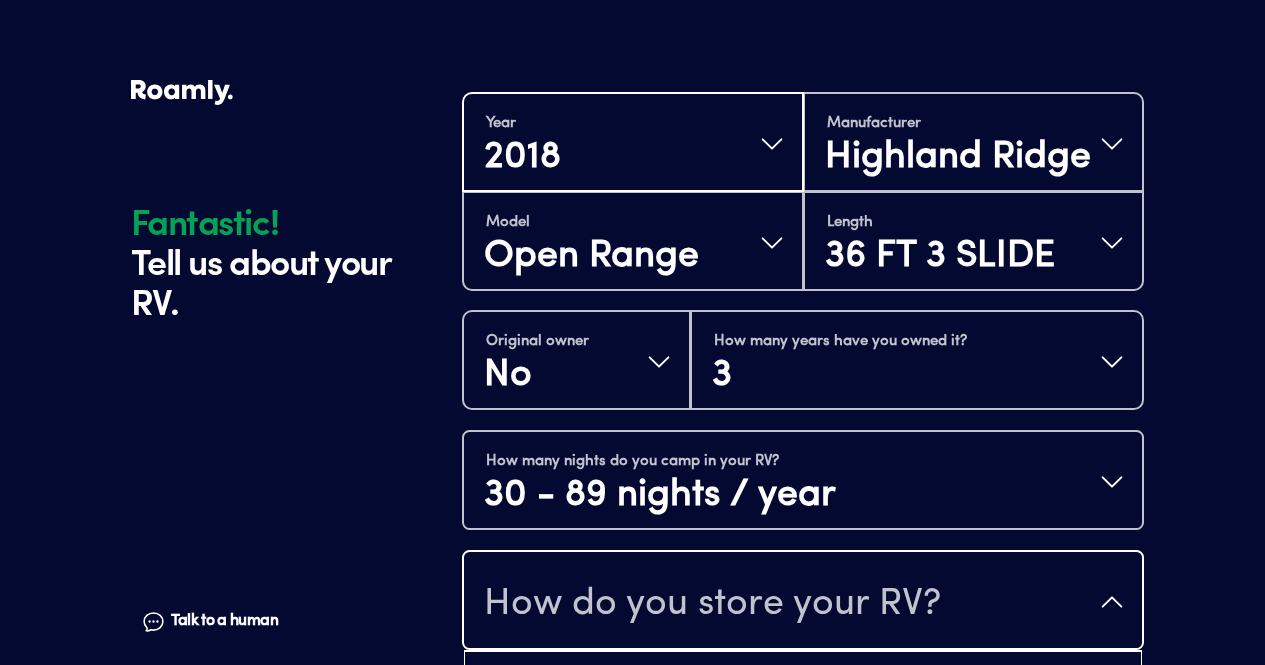 click on "Enclosed" at bounding box center (803, 821) 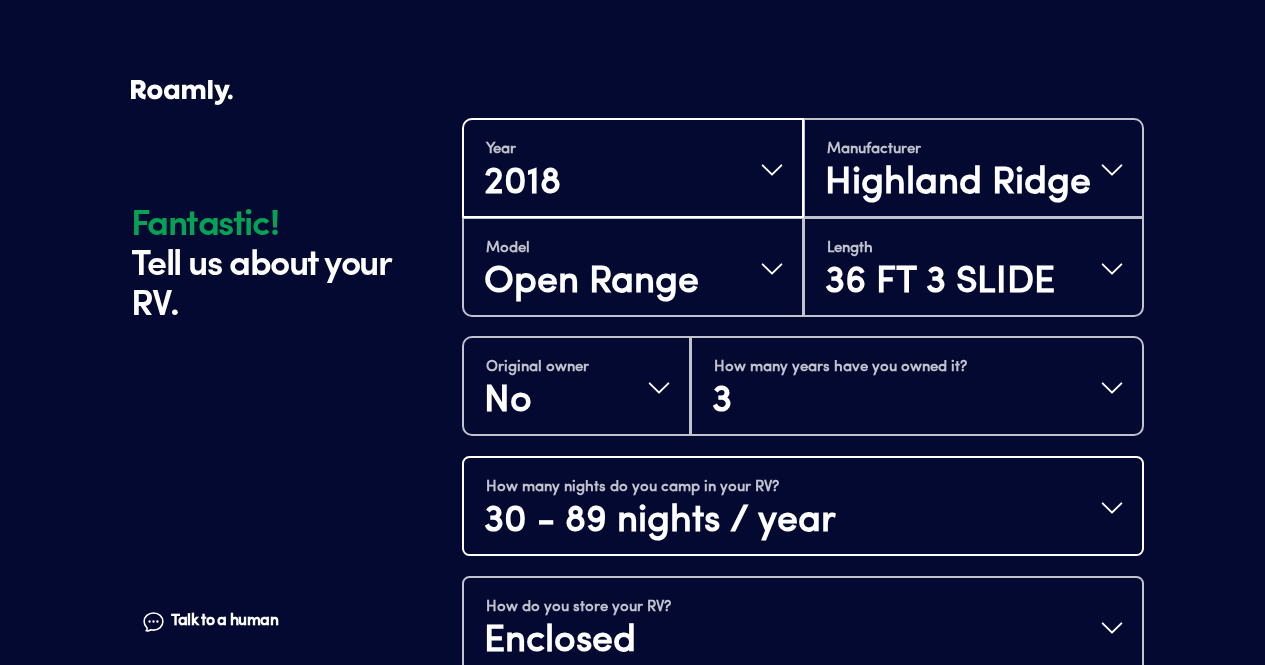 click on "How many nights do you camp in your RV? 30 - 89 nights / year" at bounding box center (803, 508) 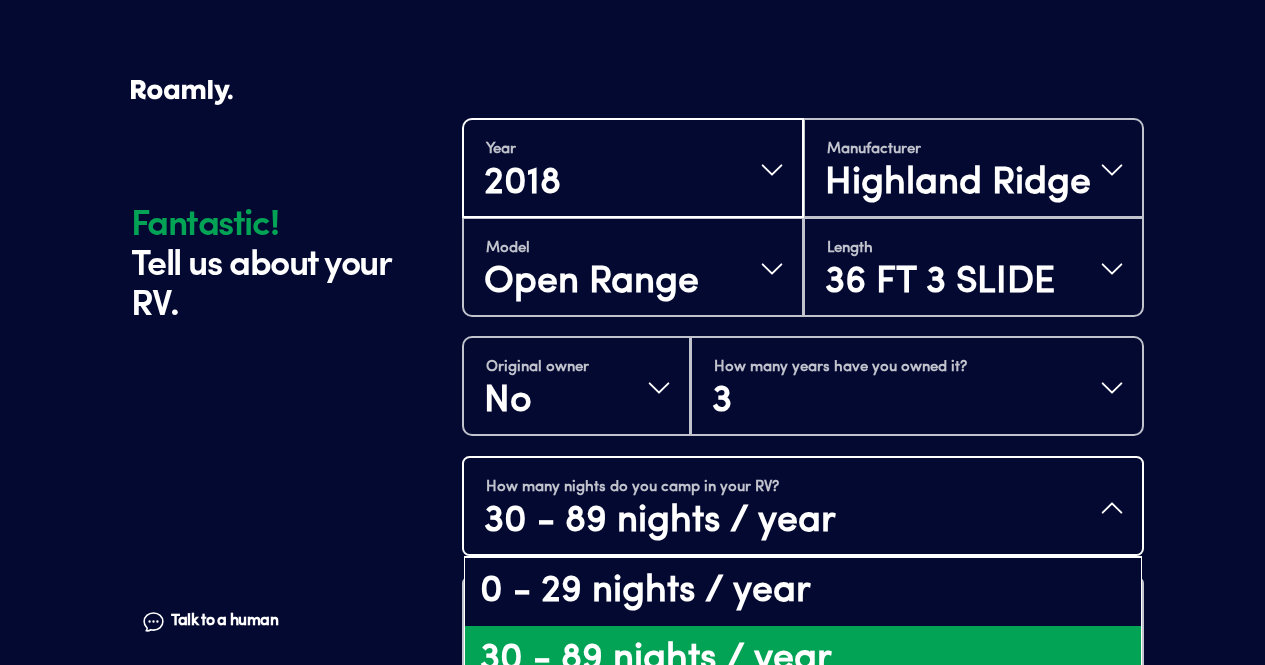 click on "90 - 149 nights / year" at bounding box center (803, 727) 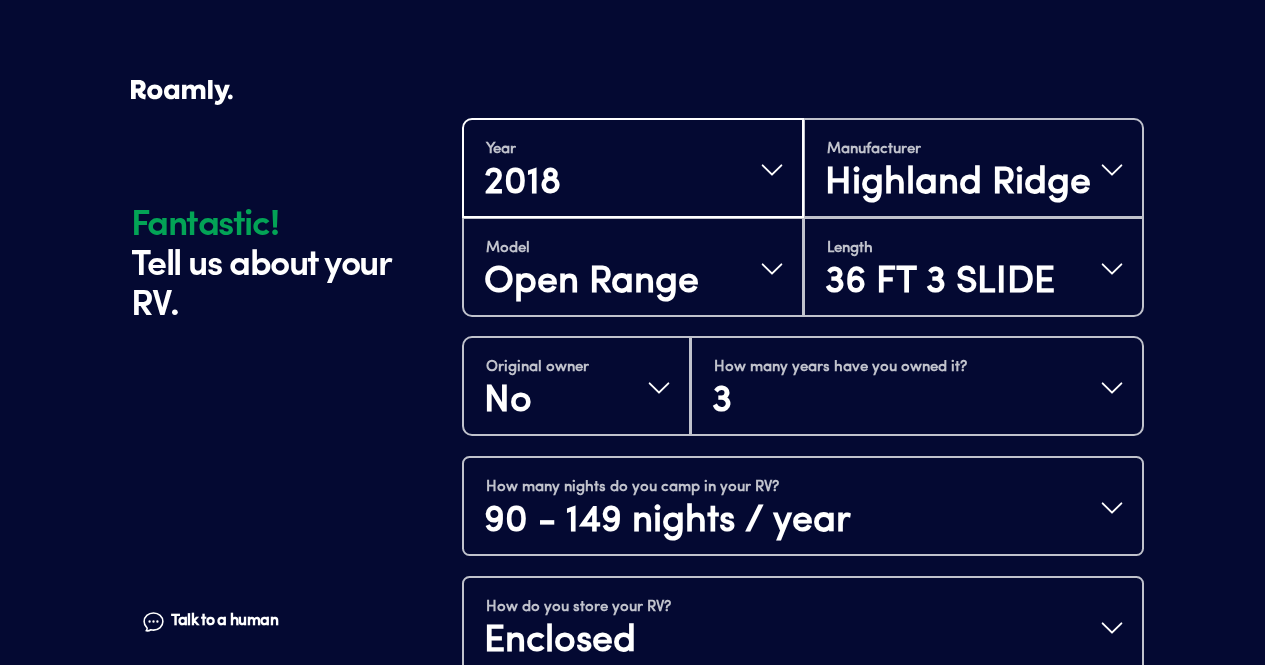 click on "Continue" at bounding box center [803, 795] 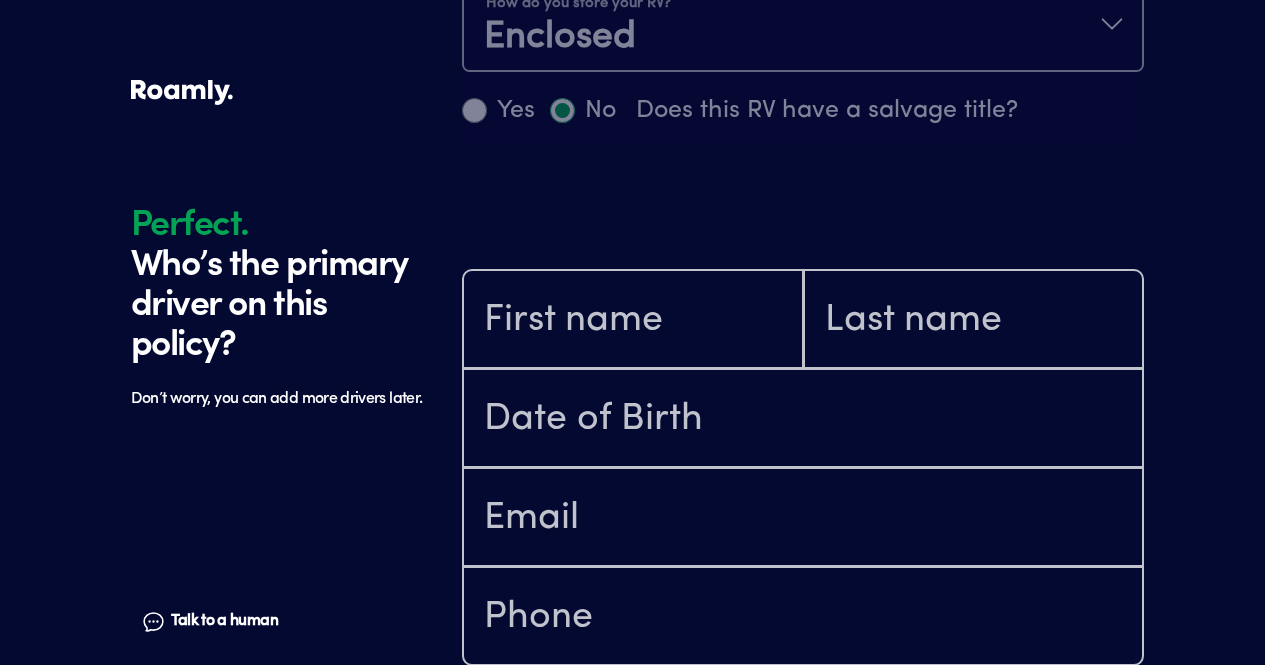 scroll, scrollTop: 1231, scrollLeft: 0, axis: vertical 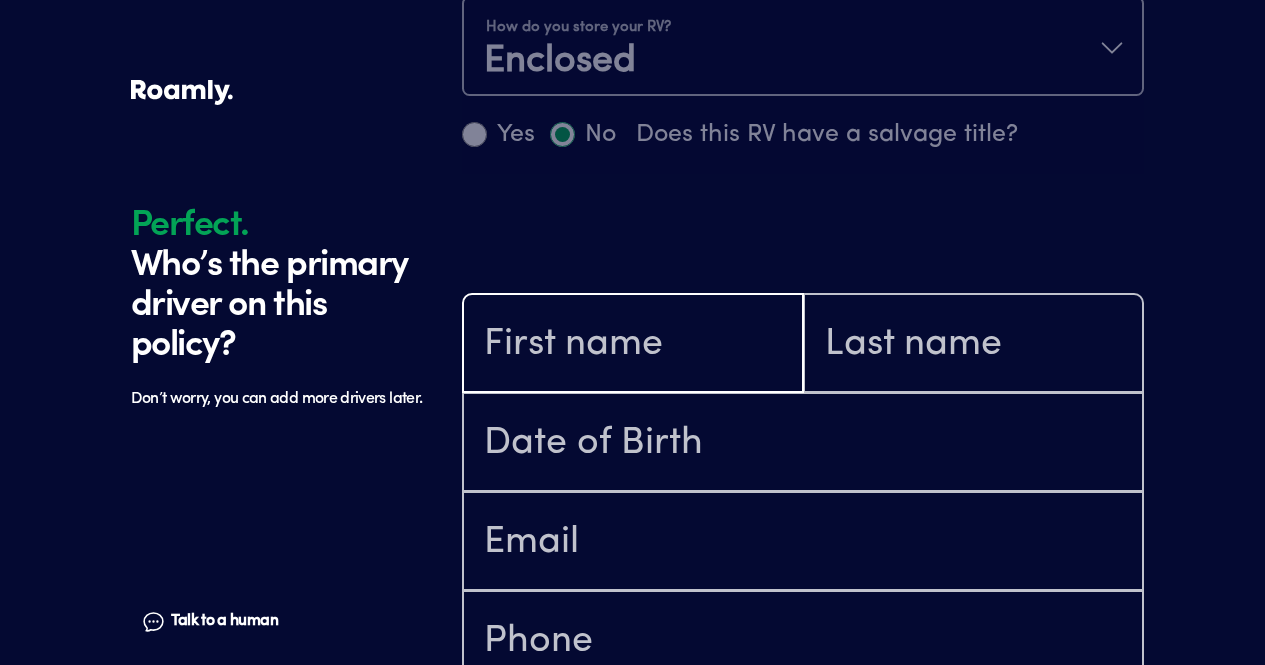 click at bounding box center [633, 345] 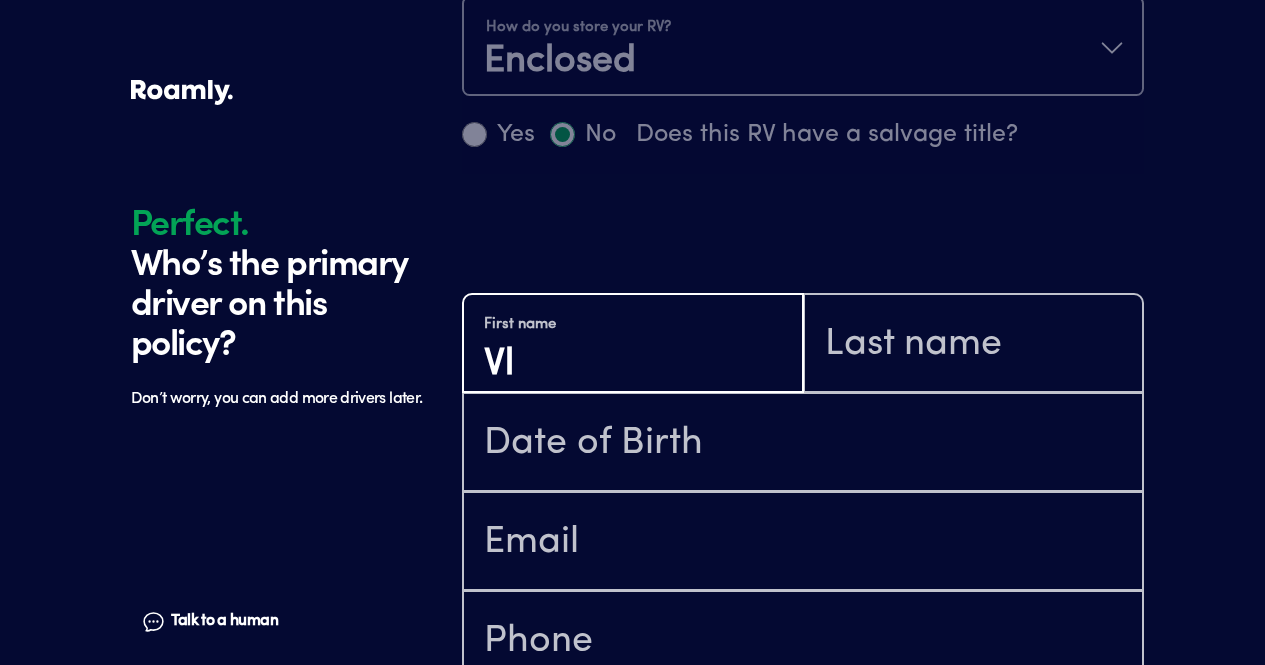 type on "V" 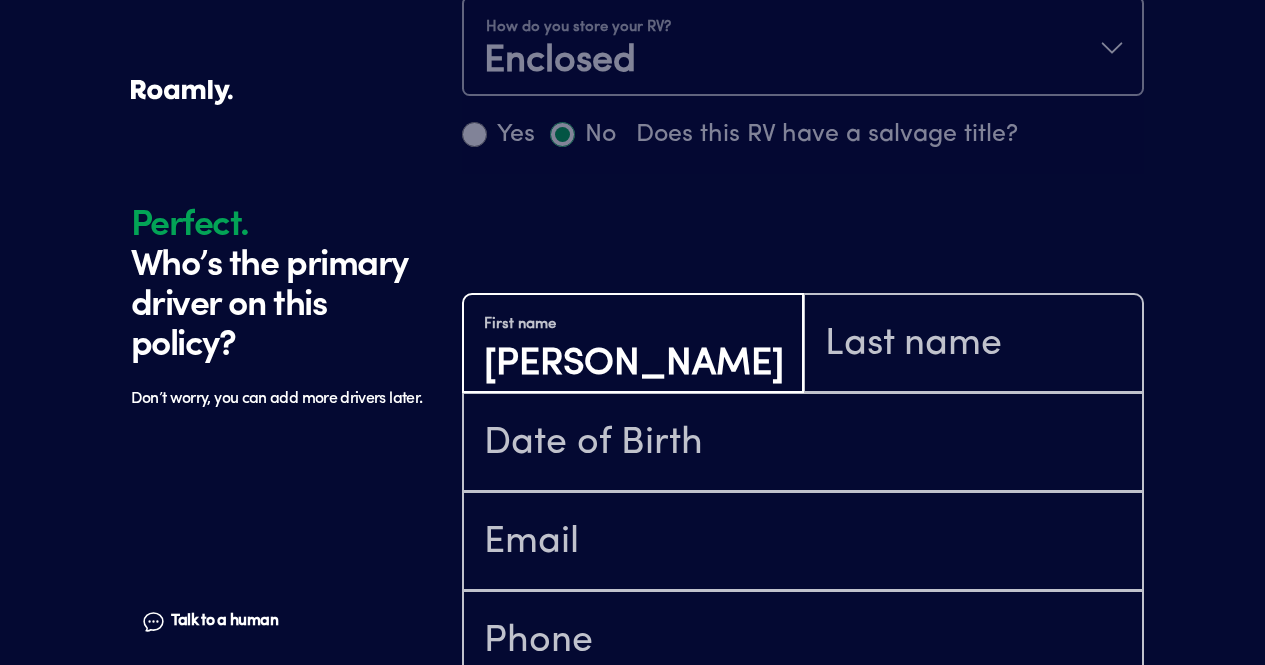 type on "[PERSON_NAME]" 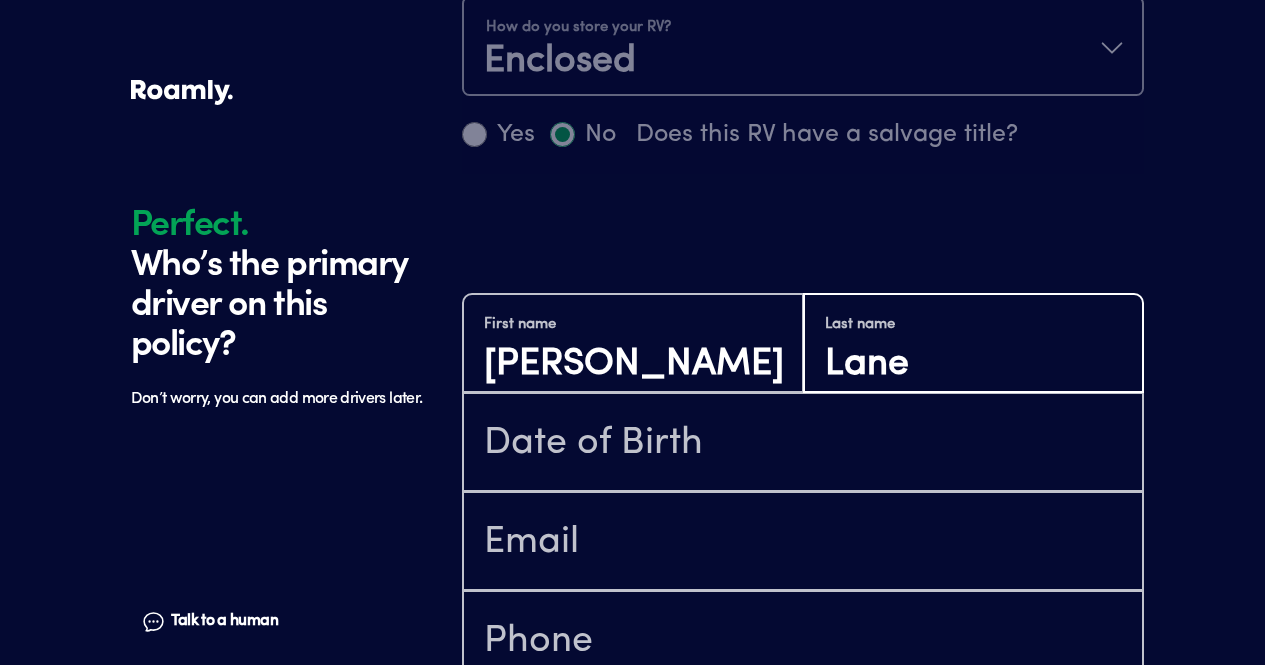 type on "Lane" 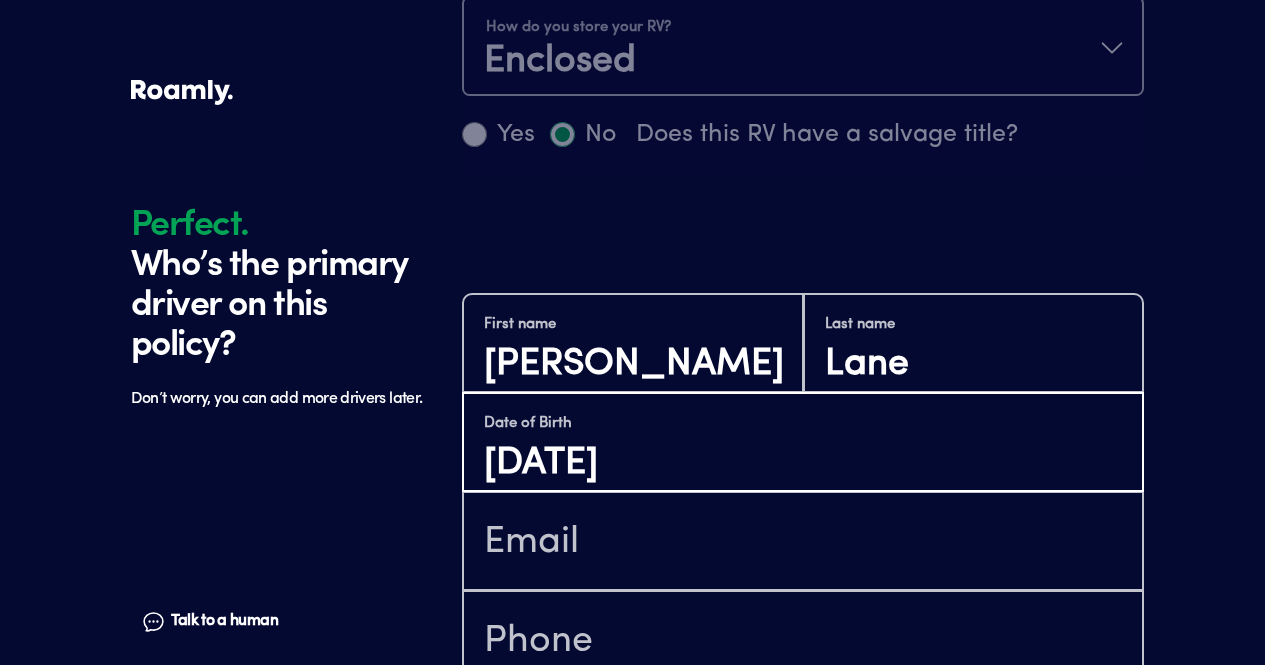 type on "[DATE]" 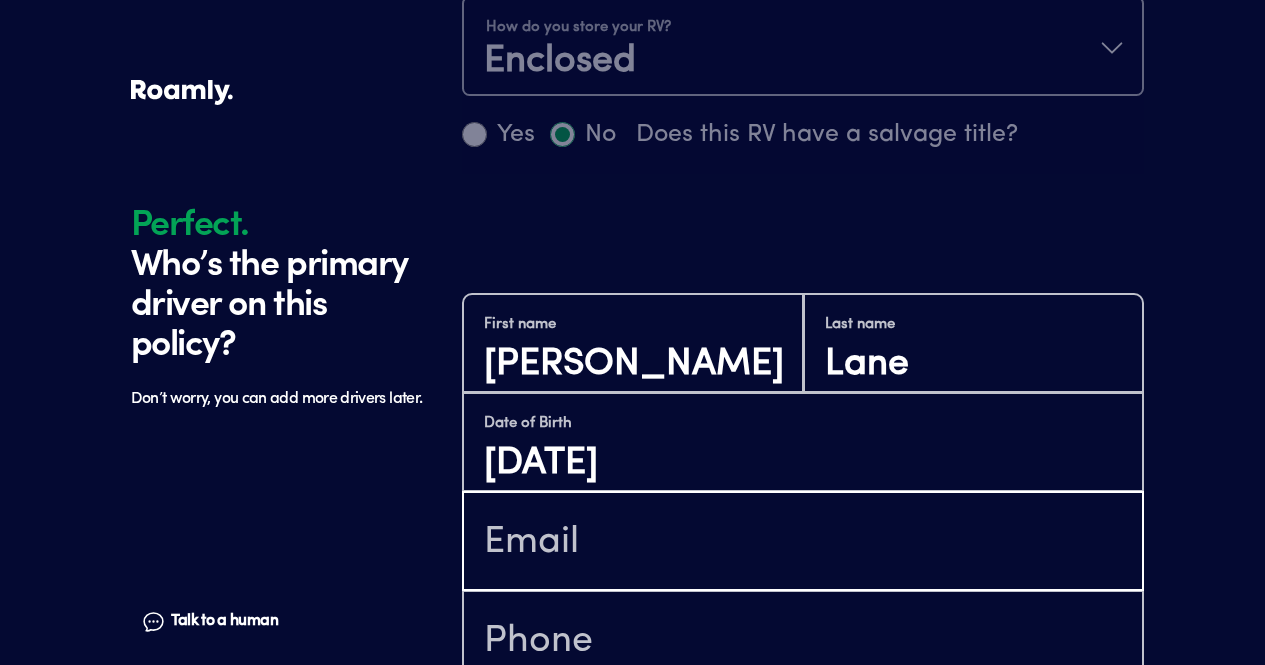 click at bounding box center [803, 543] 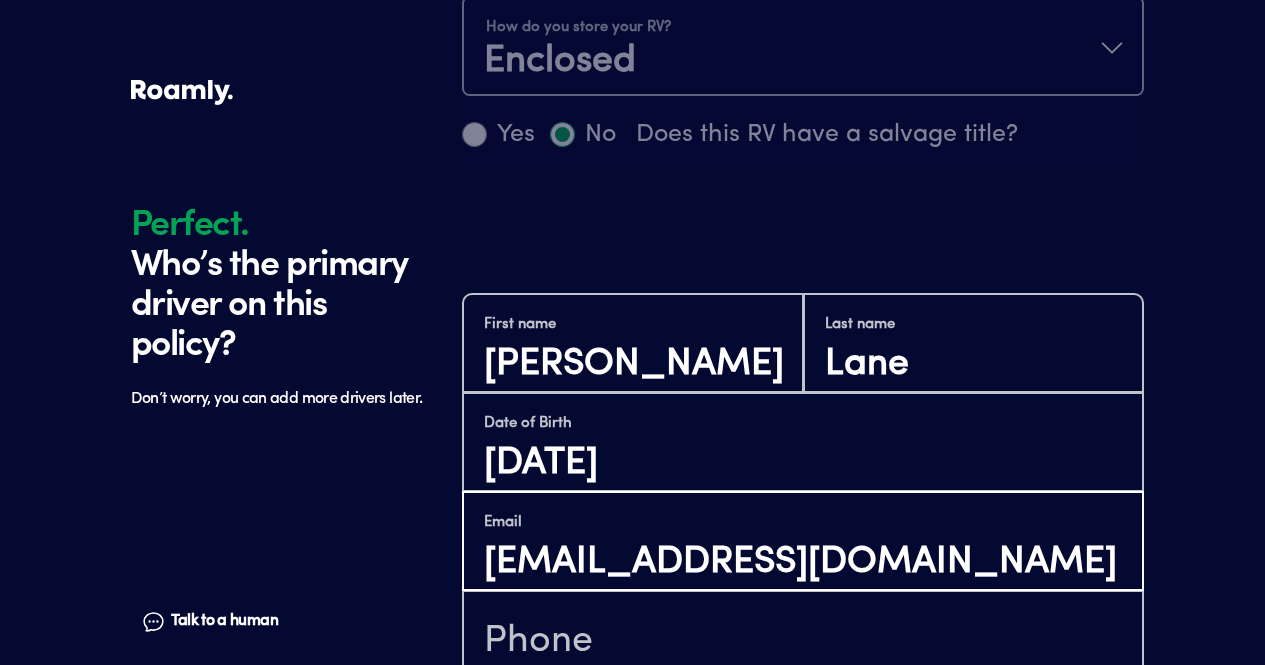 type on "[EMAIL_ADDRESS][DOMAIN_NAME]" 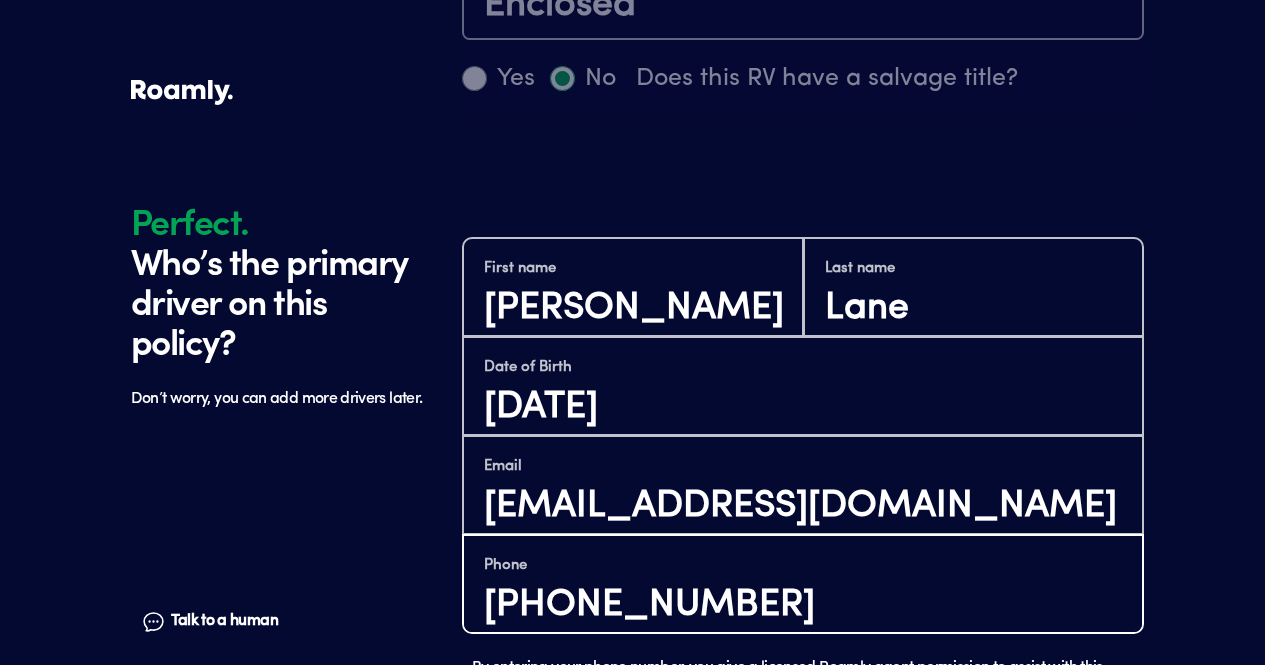 scroll, scrollTop: 1288, scrollLeft: 0, axis: vertical 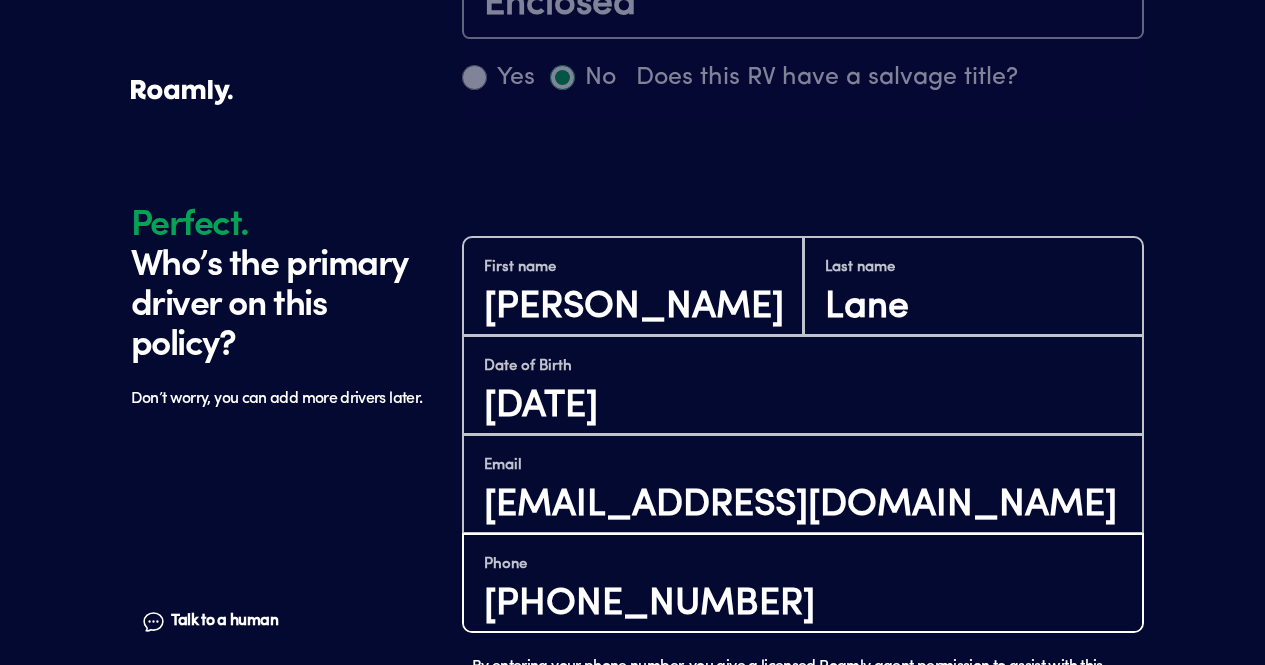 type on "[PHONE_NUMBER]" 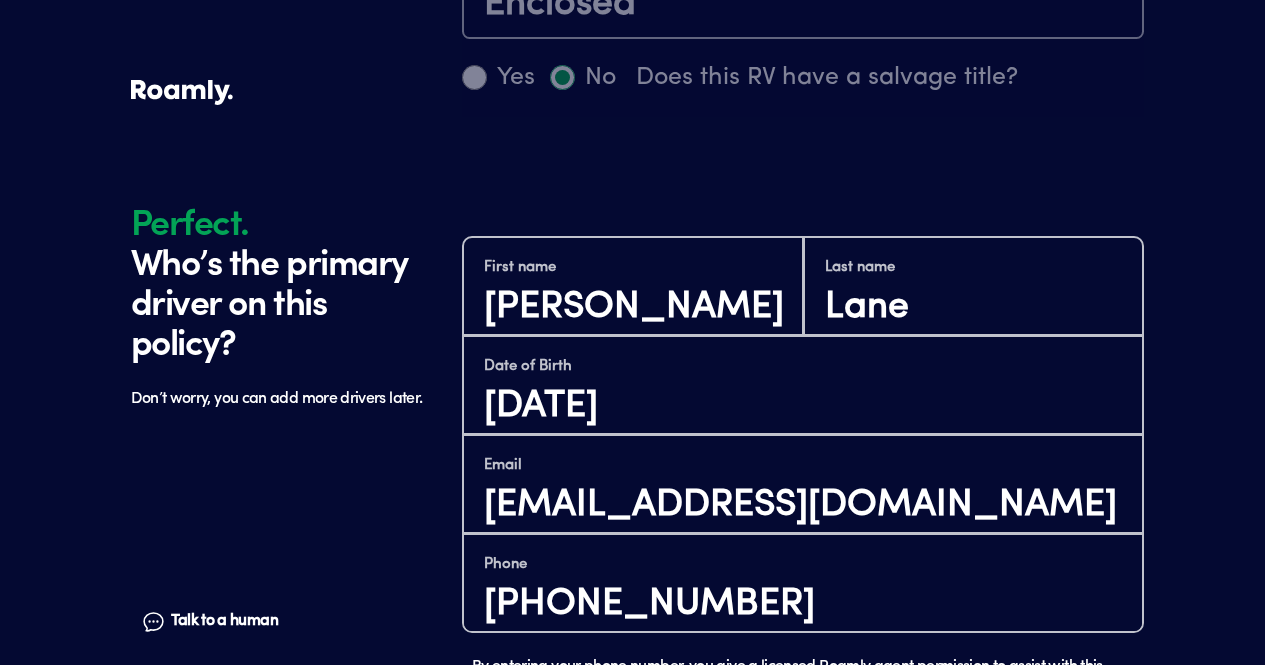 click on "Continue" at bounding box center [803, 818] 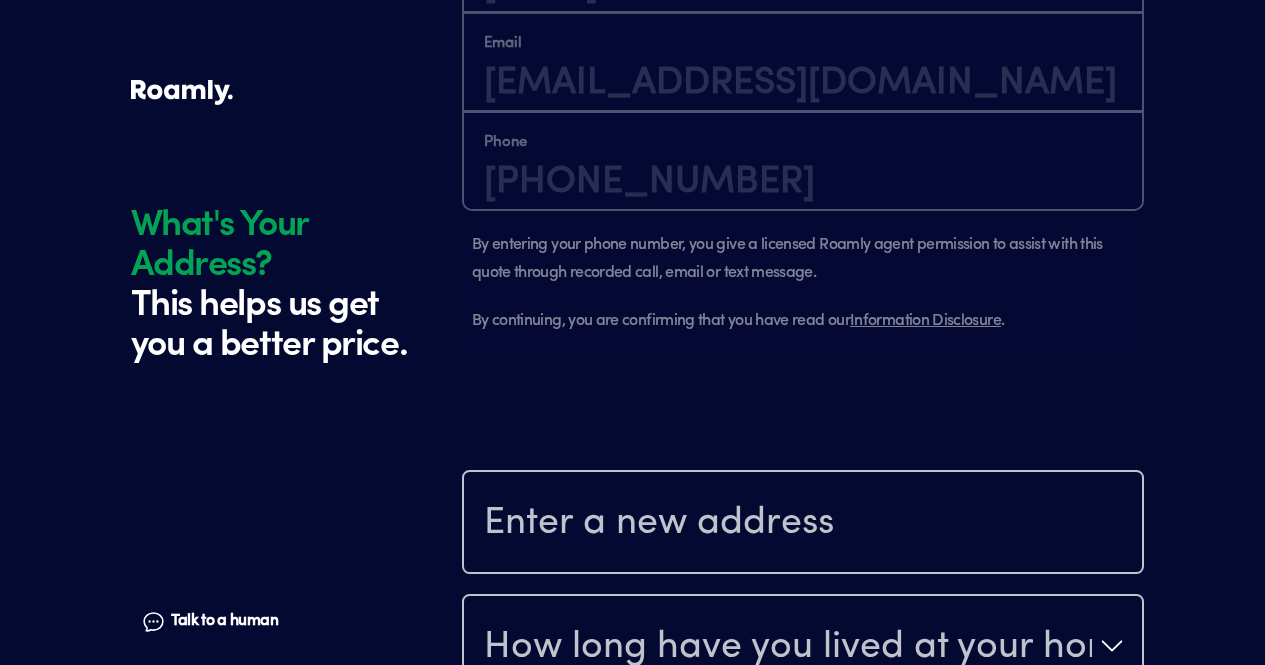 scroll, scrollTop: 1881, scrollLeft: 0, axis: vertical 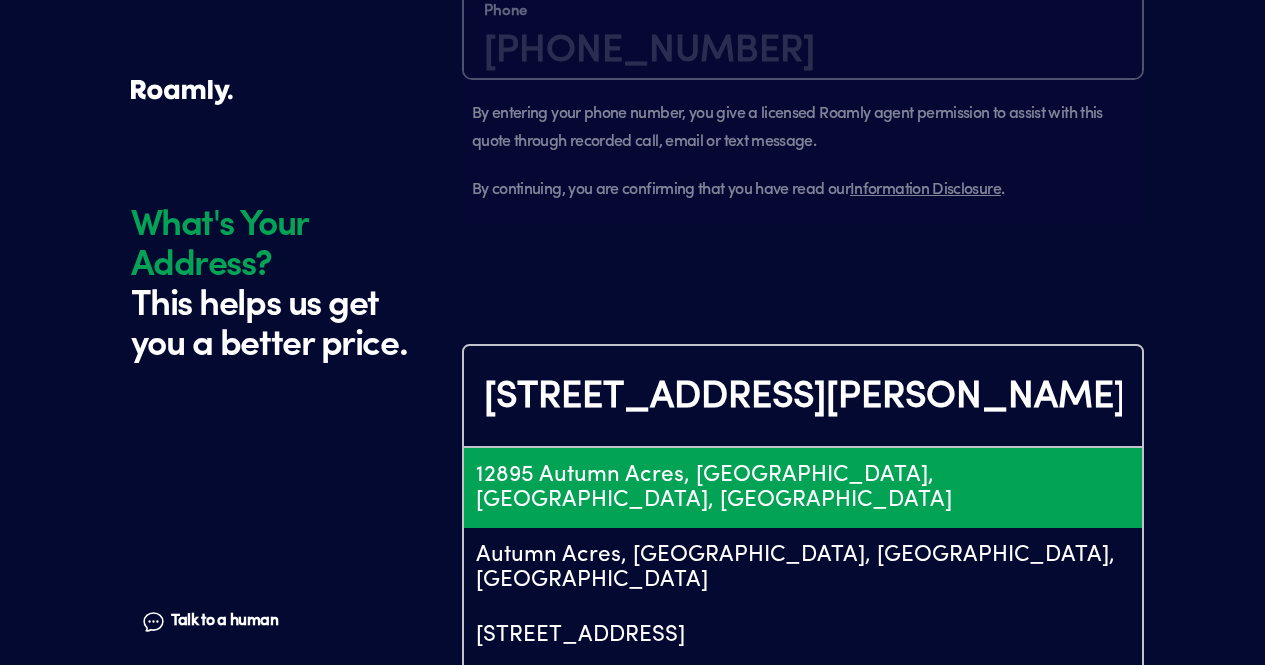 click on "12895 Autumn Acres, [GEOGRAPHIC_DATA], [GEOGRAPHIC_DATA], [GEOGRAPHIC_DATA]" at bounding box center [803, 488] 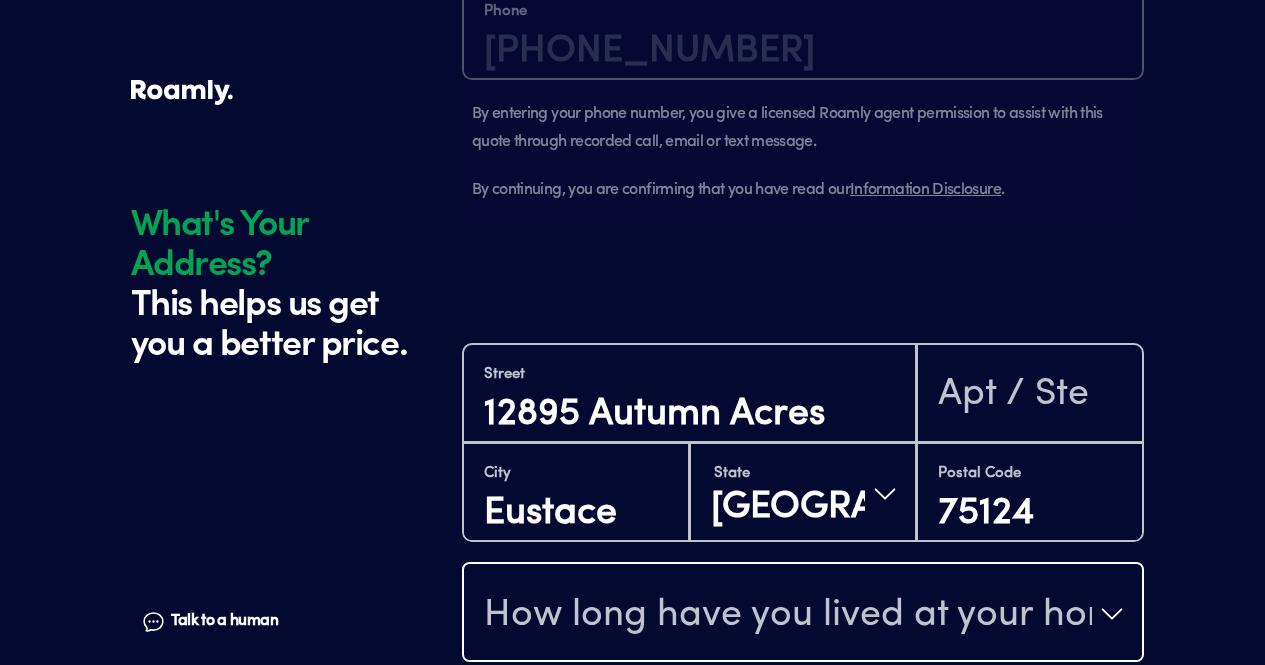 click on "How long have you lived at your home address?" at bounding box center (803, 614) 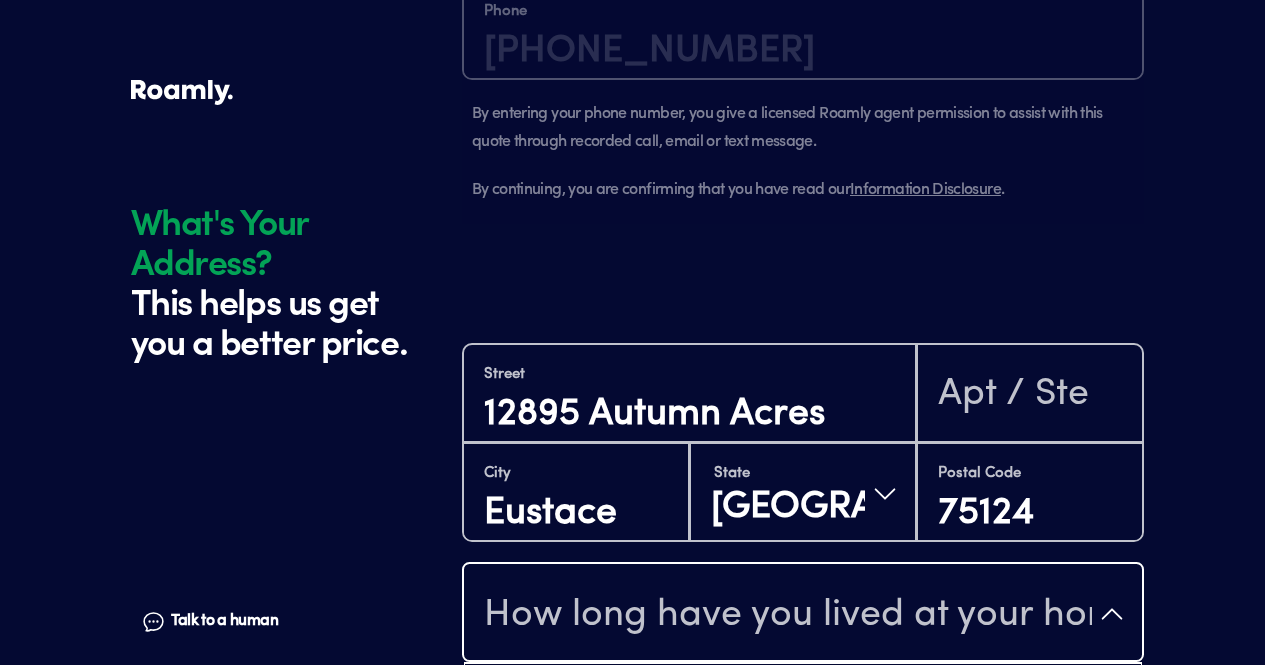 click on "1-5 years" at bounding box center [803, 765] 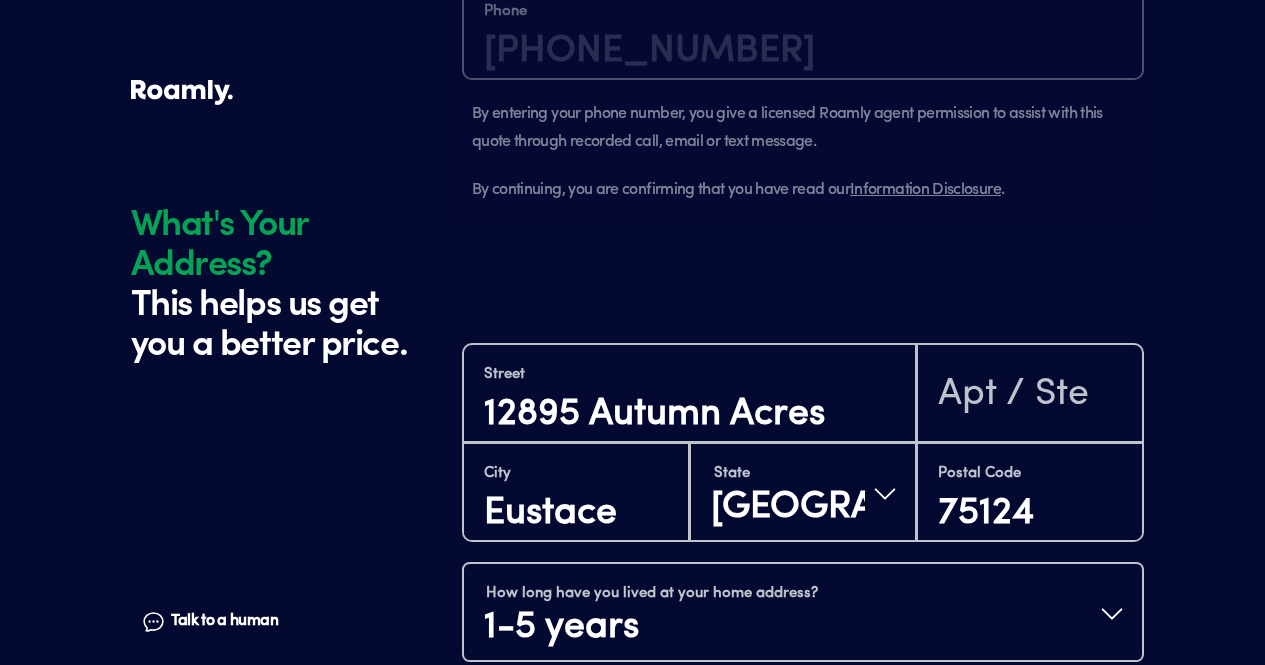 click on "Continue" at bounding box center (803, 723) 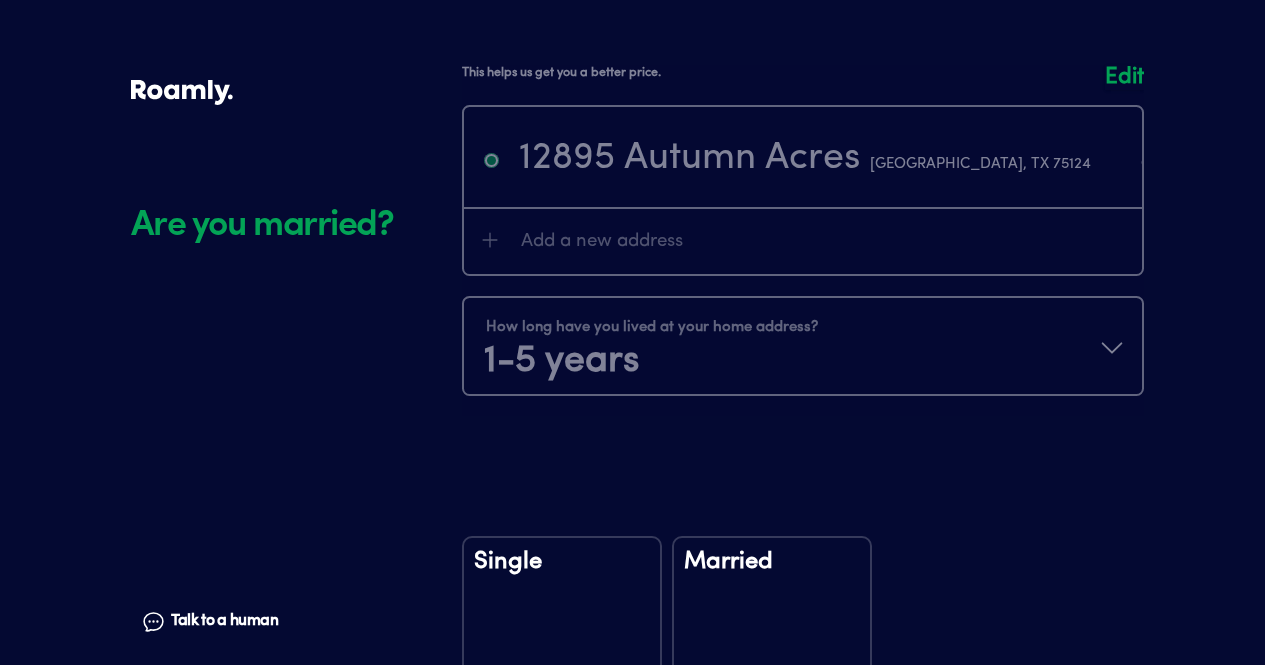scroll, scrollTop: 2352, scrollLeft: 0, axis: vertical 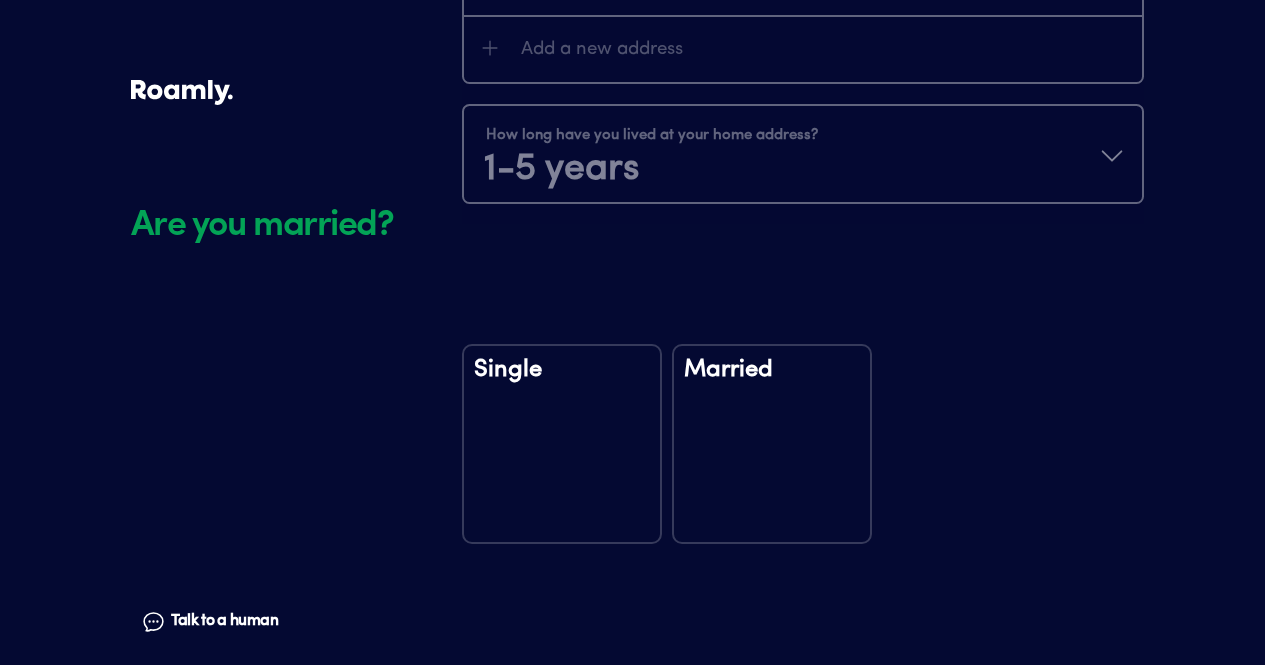 click on "Married" at bounding box center (772, 444) 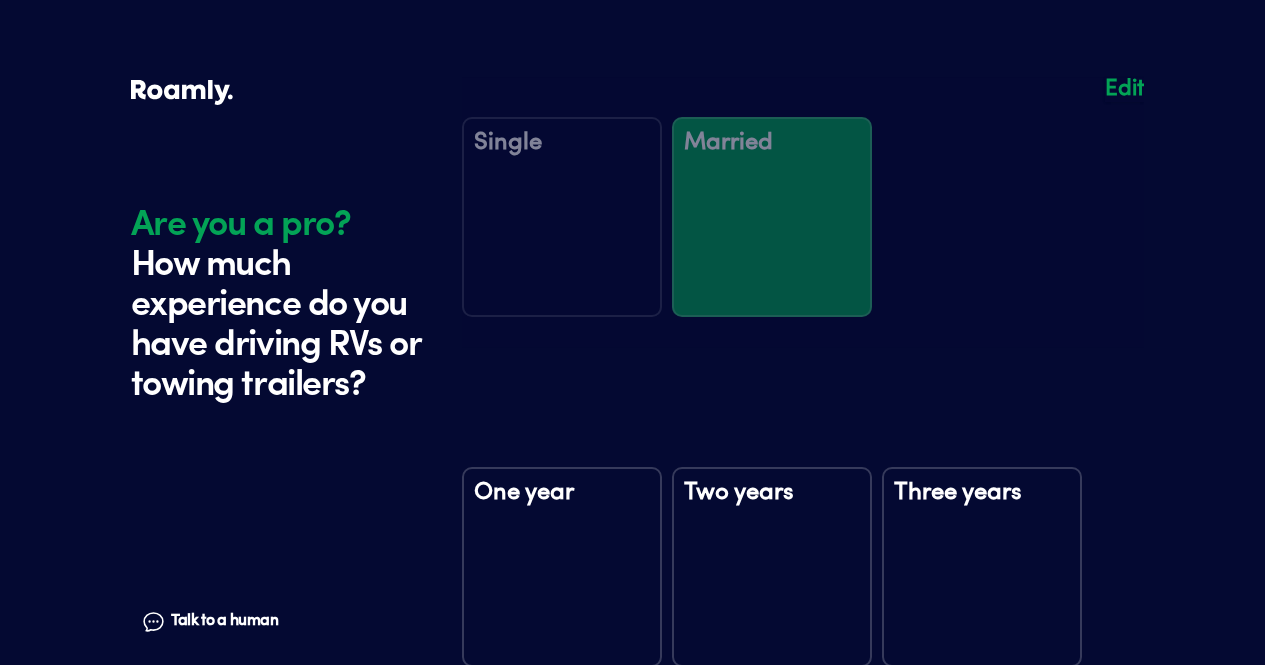 scroll, scrollTop: 2742, scrollLeft: 0, axis: vertical 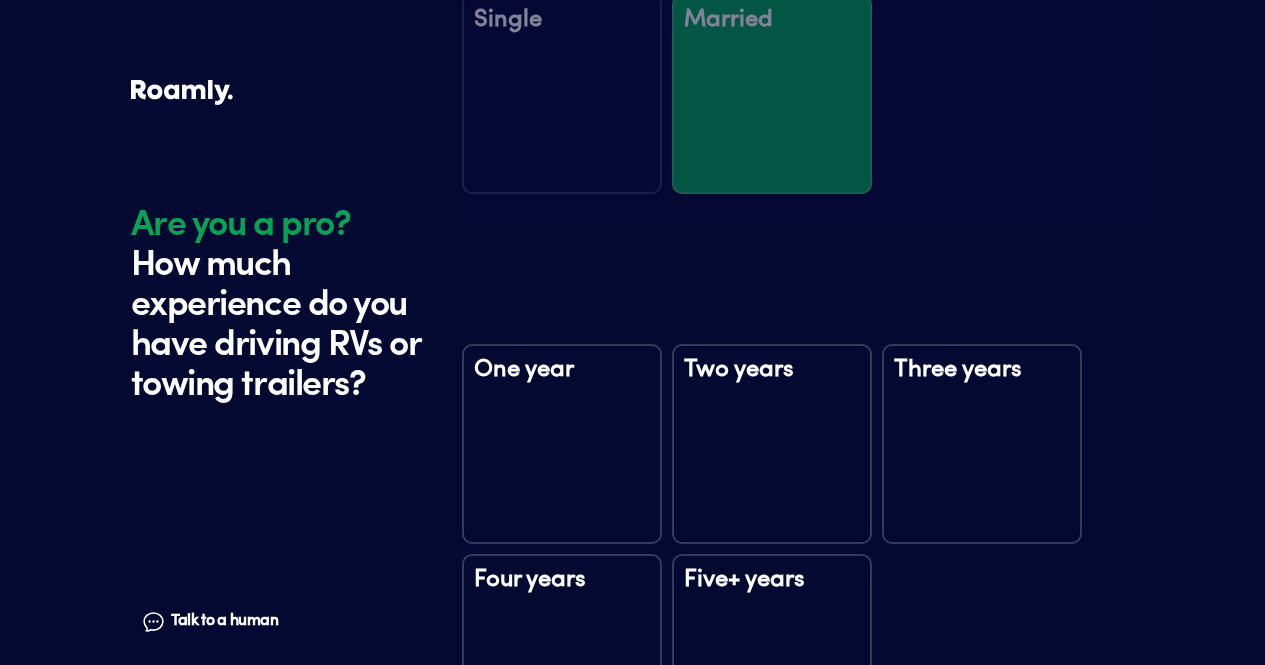 click on "Five+ years" at bounding box center [772, 654] 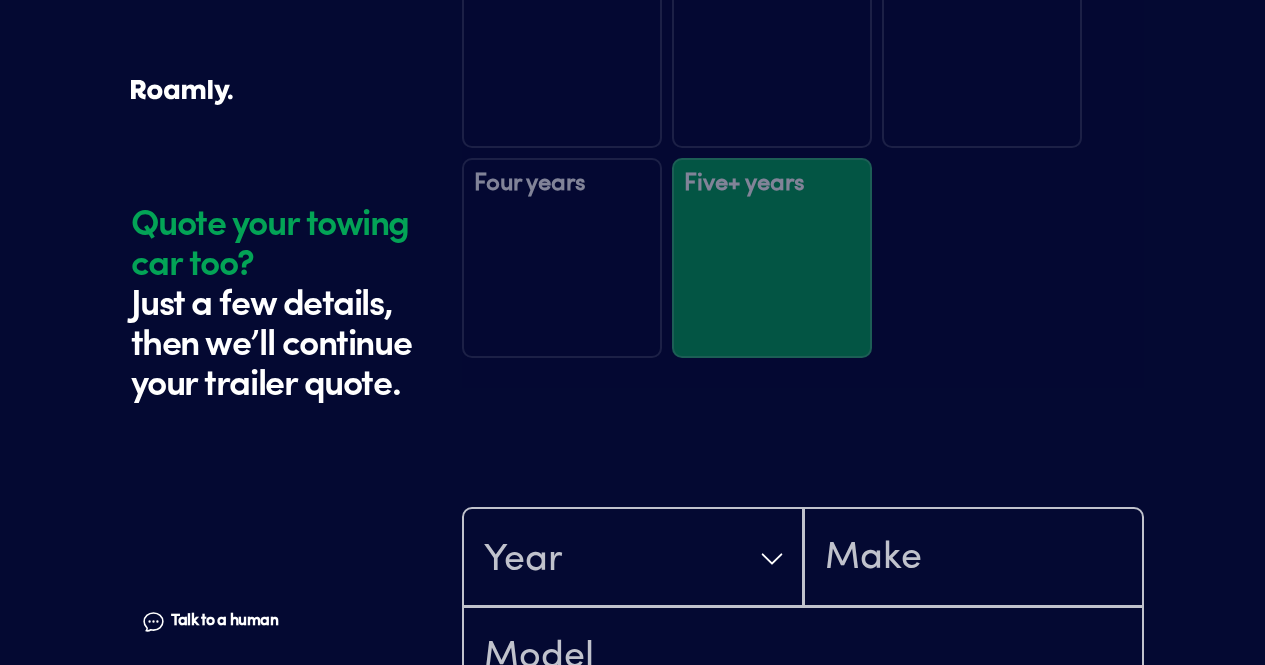 scroll, scrollTop: 3332, scrollLeft: 0, axis: vertical 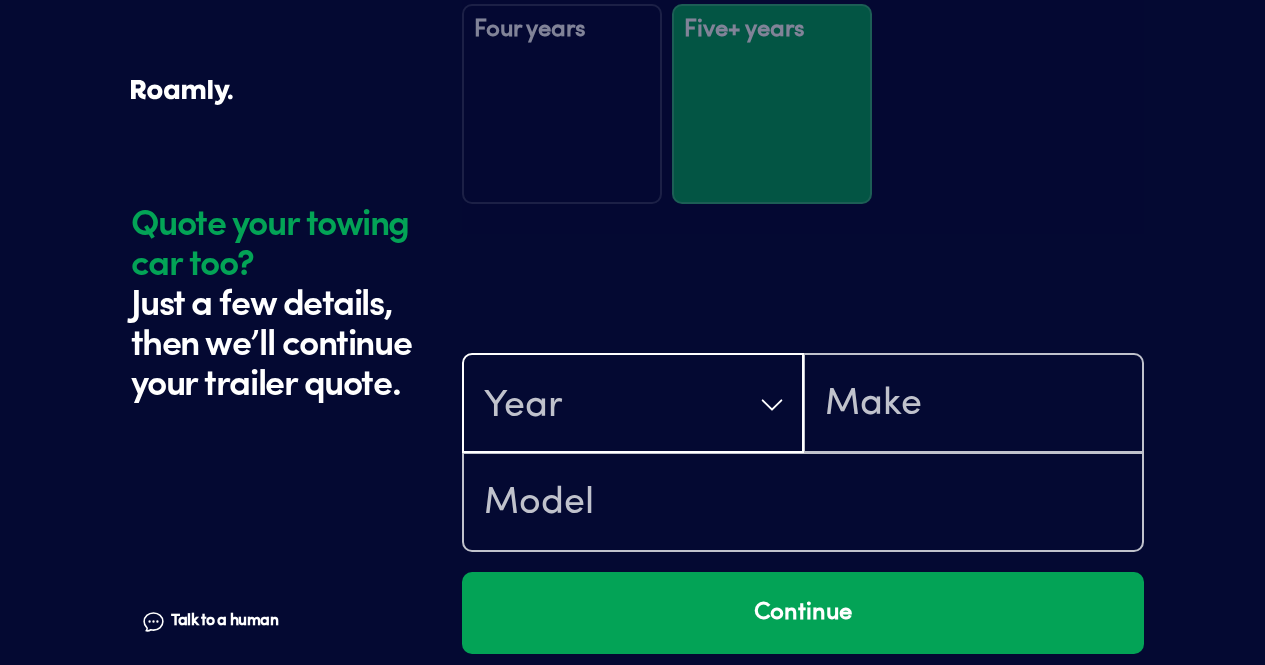 click on "Year" at bounding box center [633, 405] 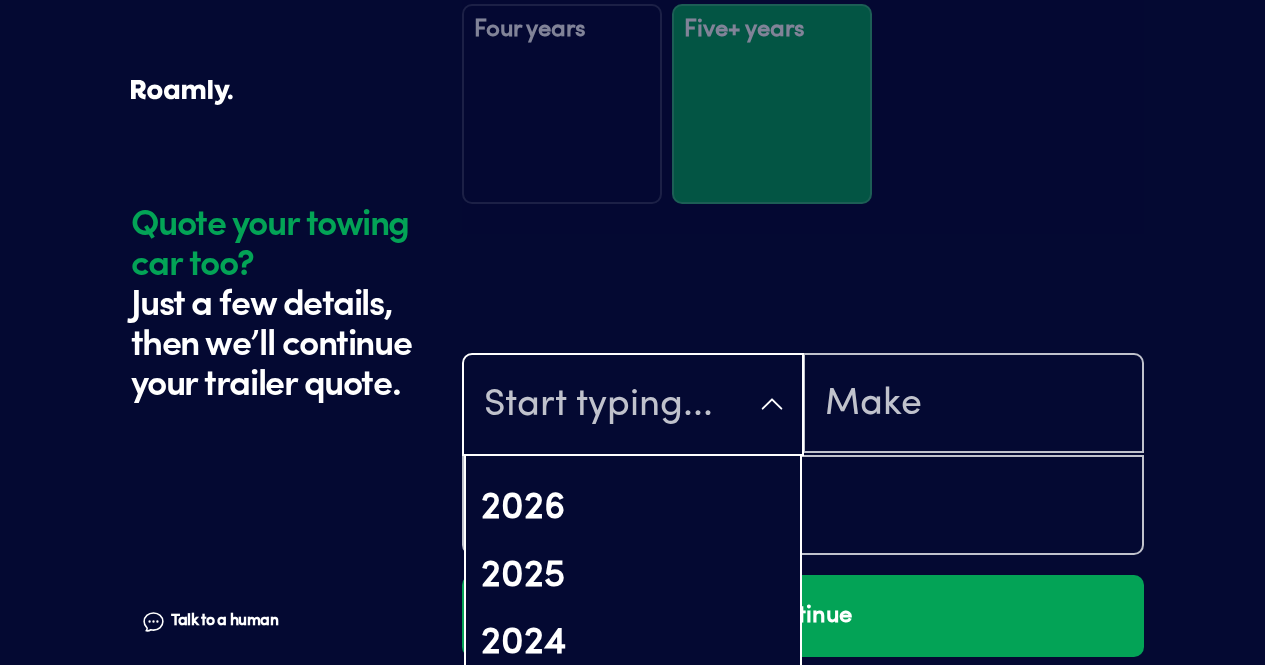 scroll, scrollTop: 57, scrollLeft: 0, axis: vertical 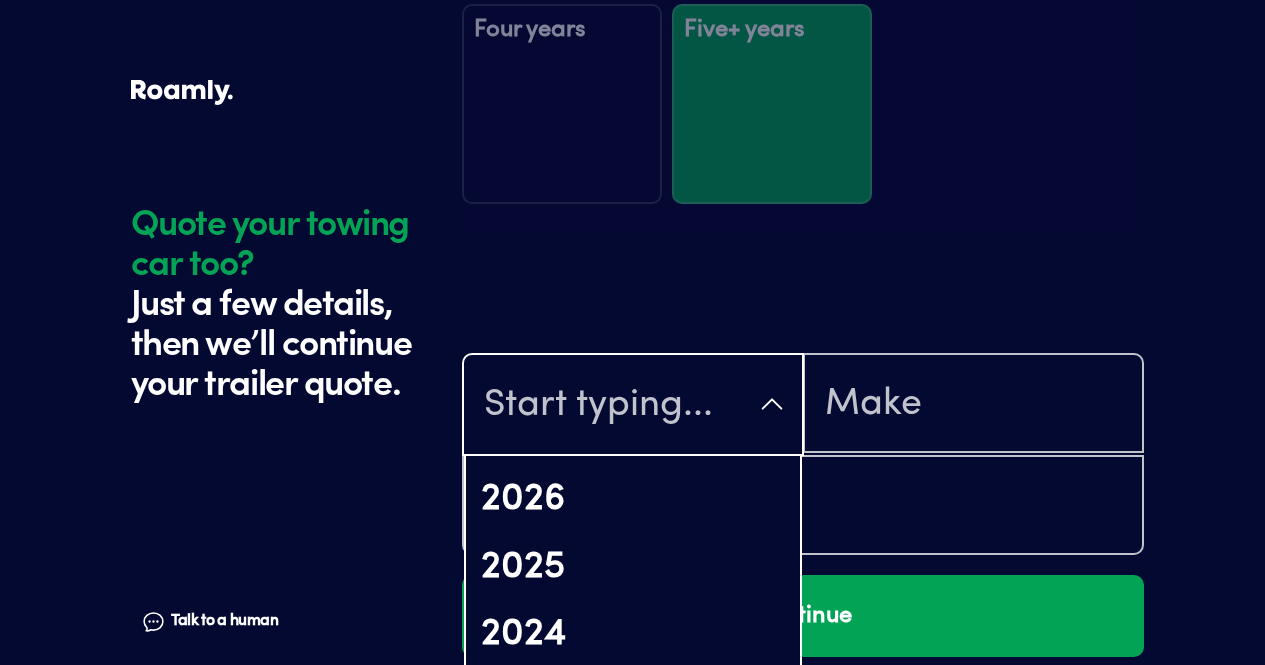 click on "2022" at bounding box center (633, 770) 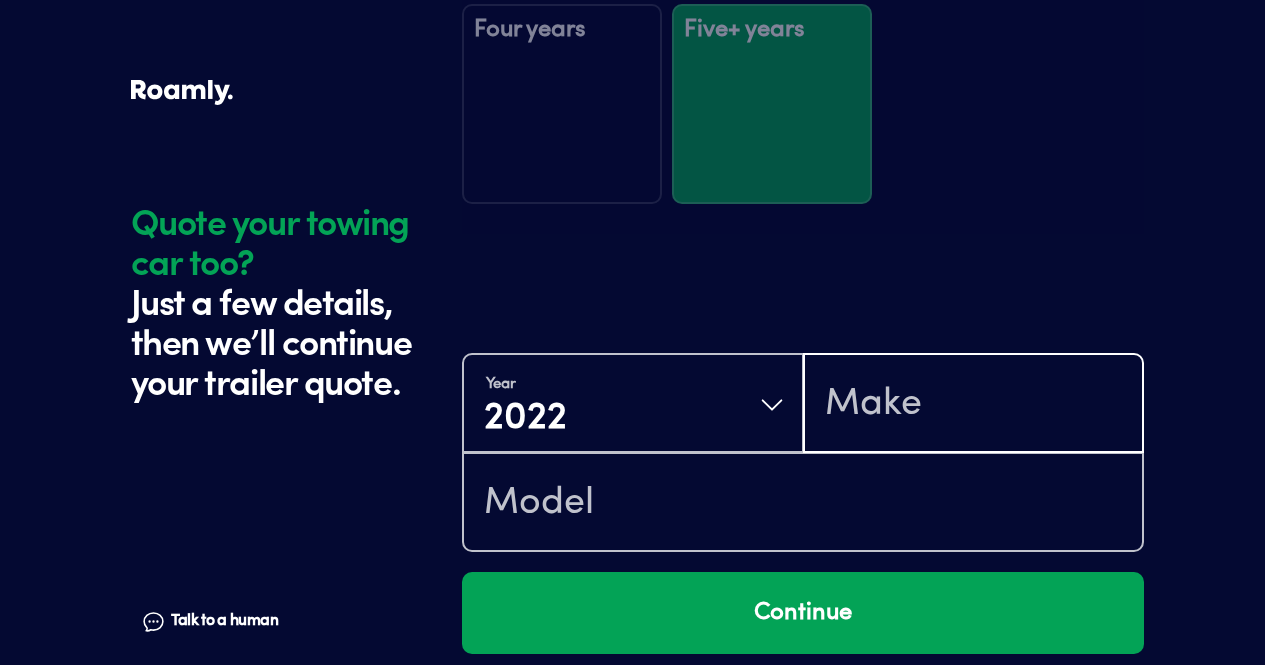 click at bounding box center [974, 405] 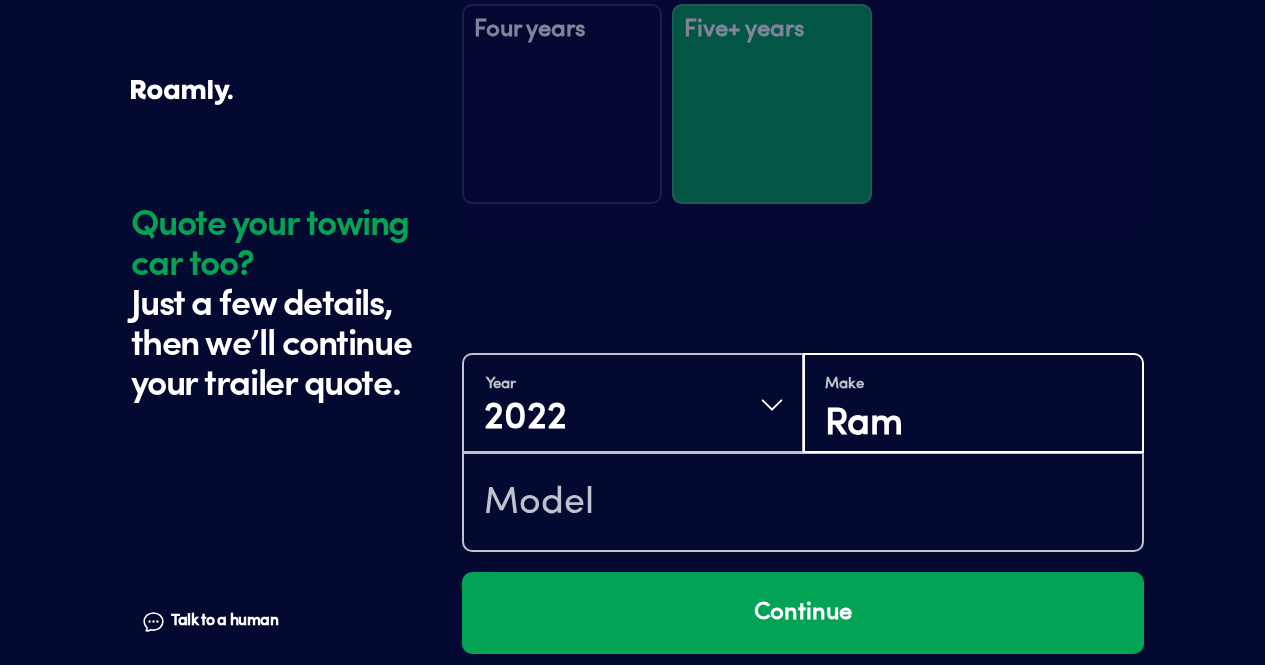 type on "Ram" 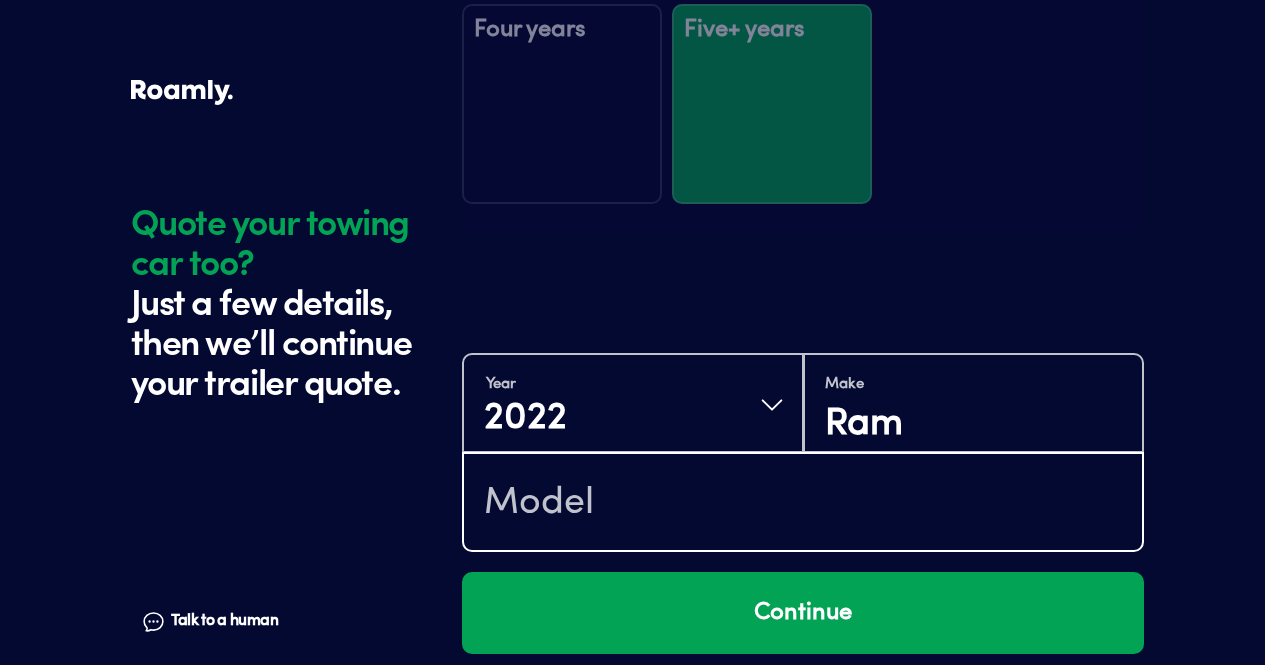 click at bounding box center [803, 504] 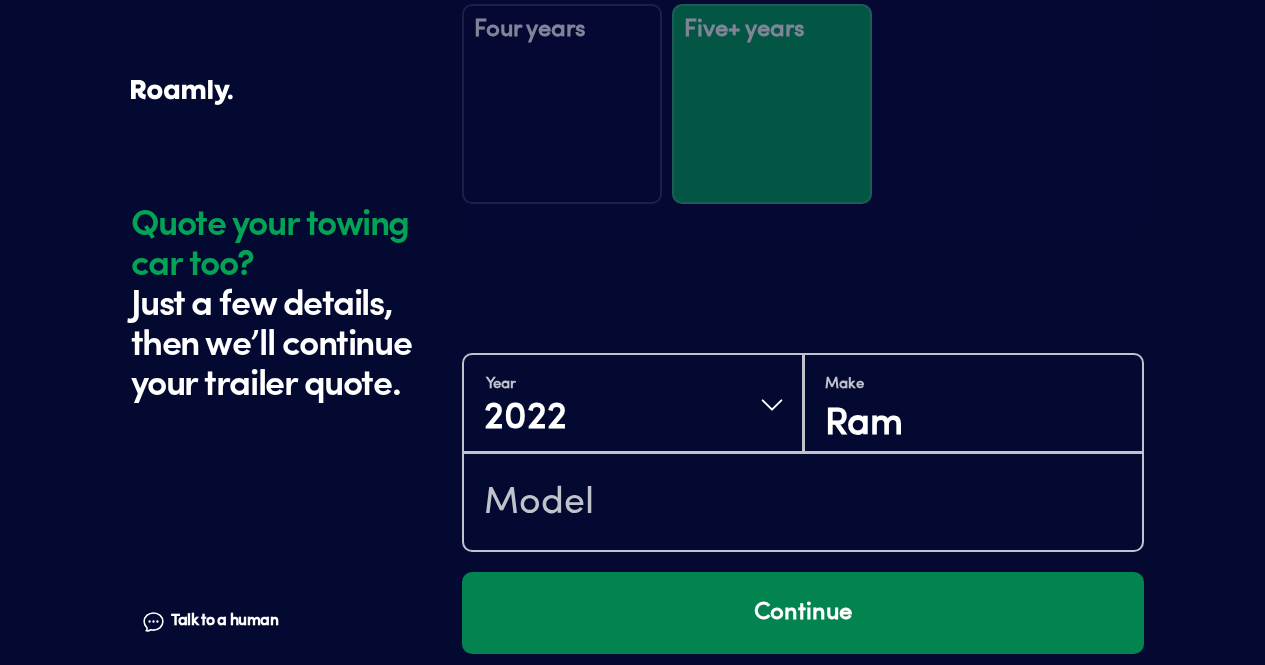 click on "Continue" at bounding box center (803, 613) 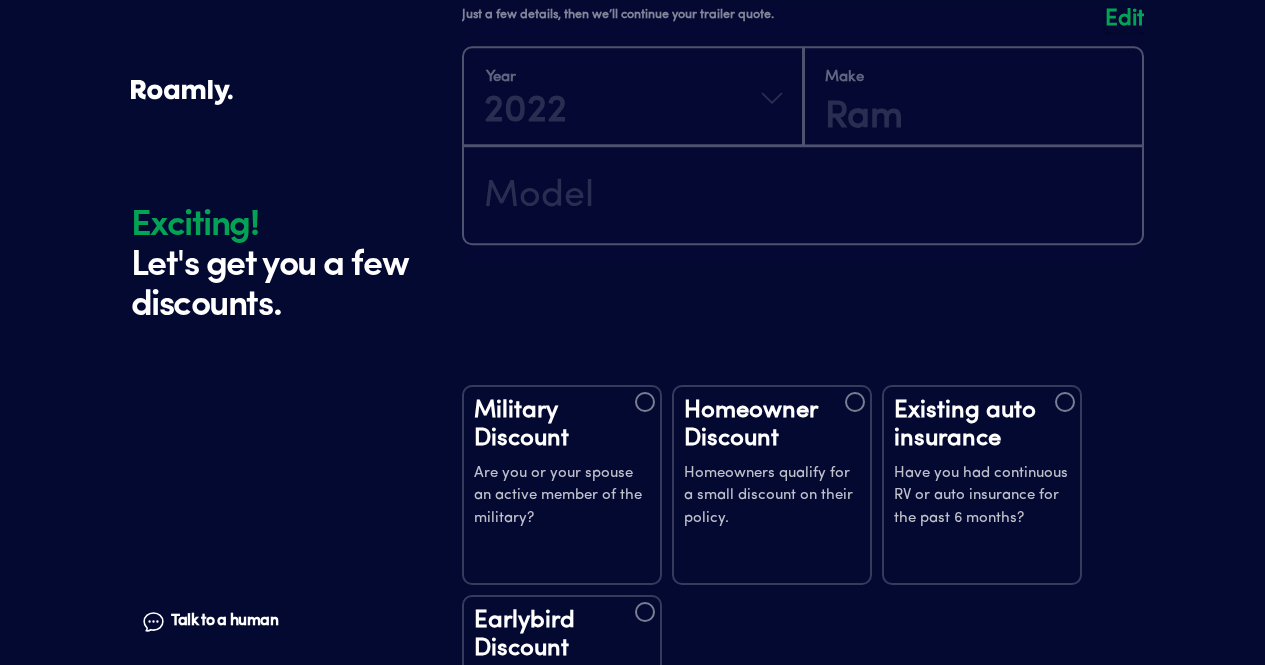 scroll, scrollTop: 3710, scrollLeft: 0, axis: vertical 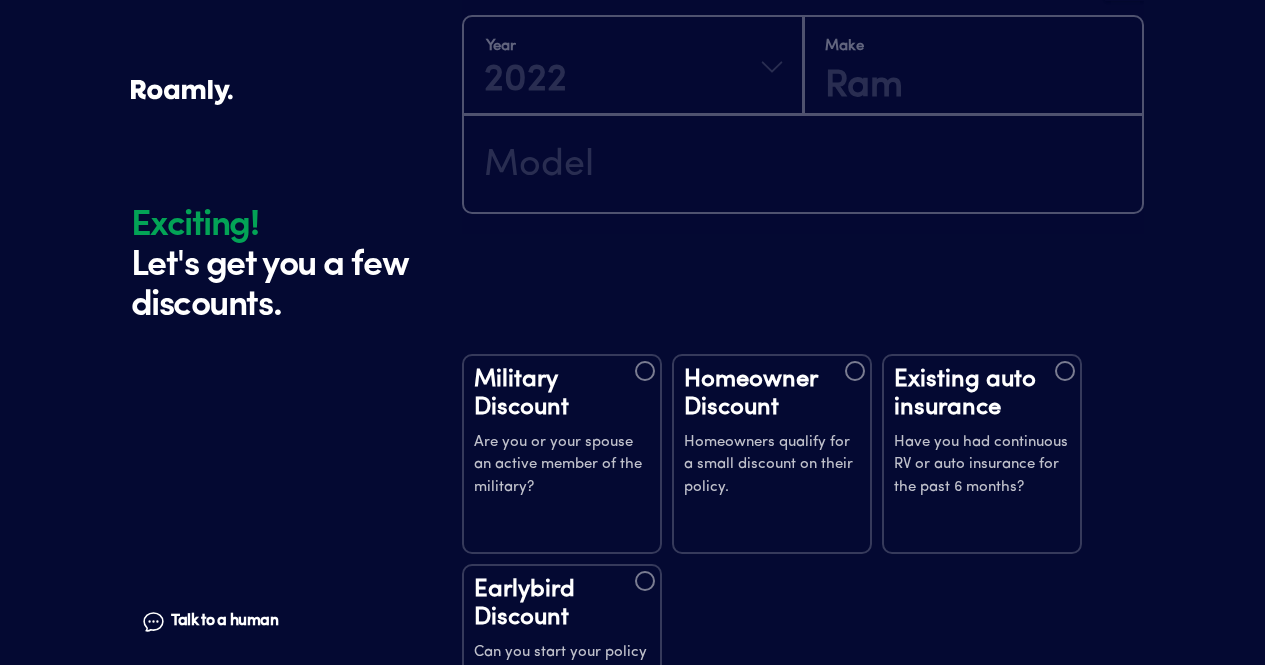 click on "Have you had continuous RV or auto insurance for the past 6 months?" at bounding box center [982, 466] 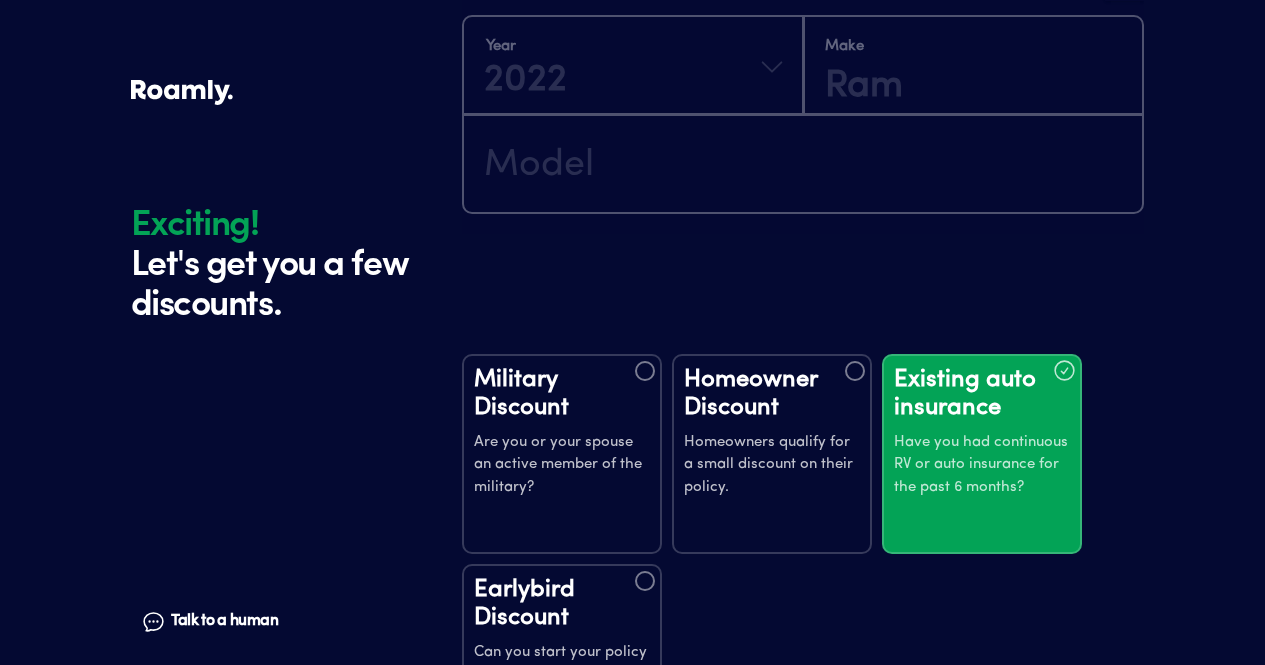 click on "Homeowners qualify for a small discount on their policy." at bounding box center [772, 466] 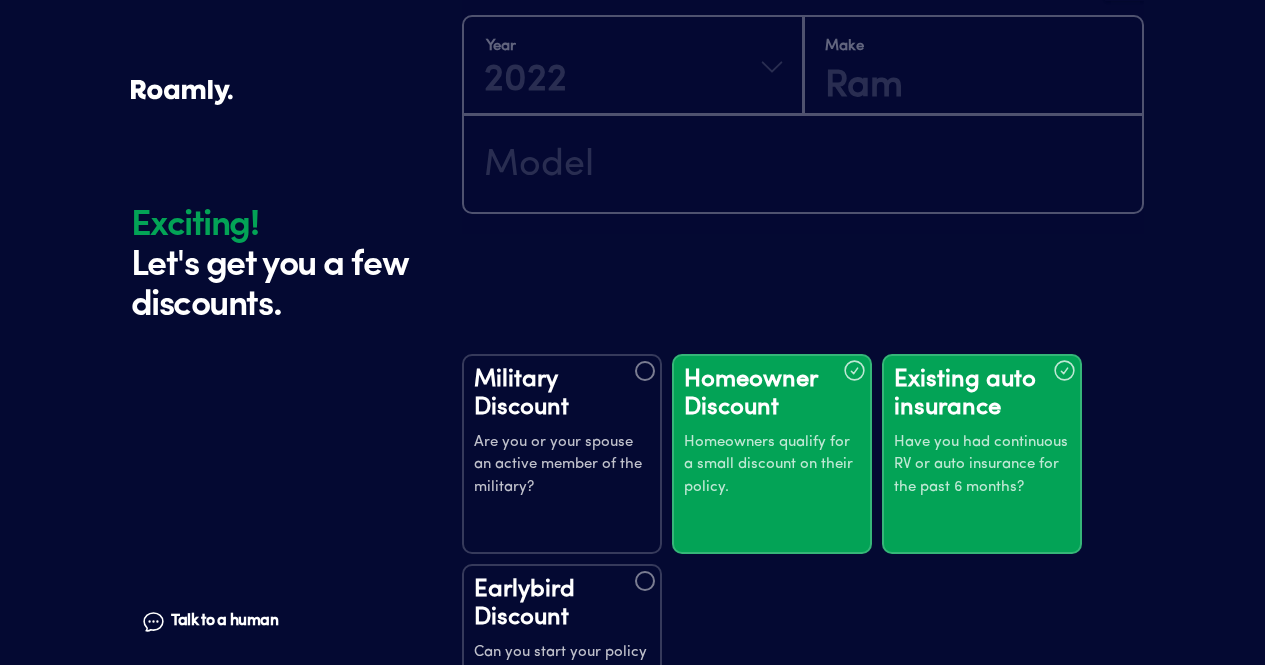 click on "Continue" at bounding box center (803, 835) 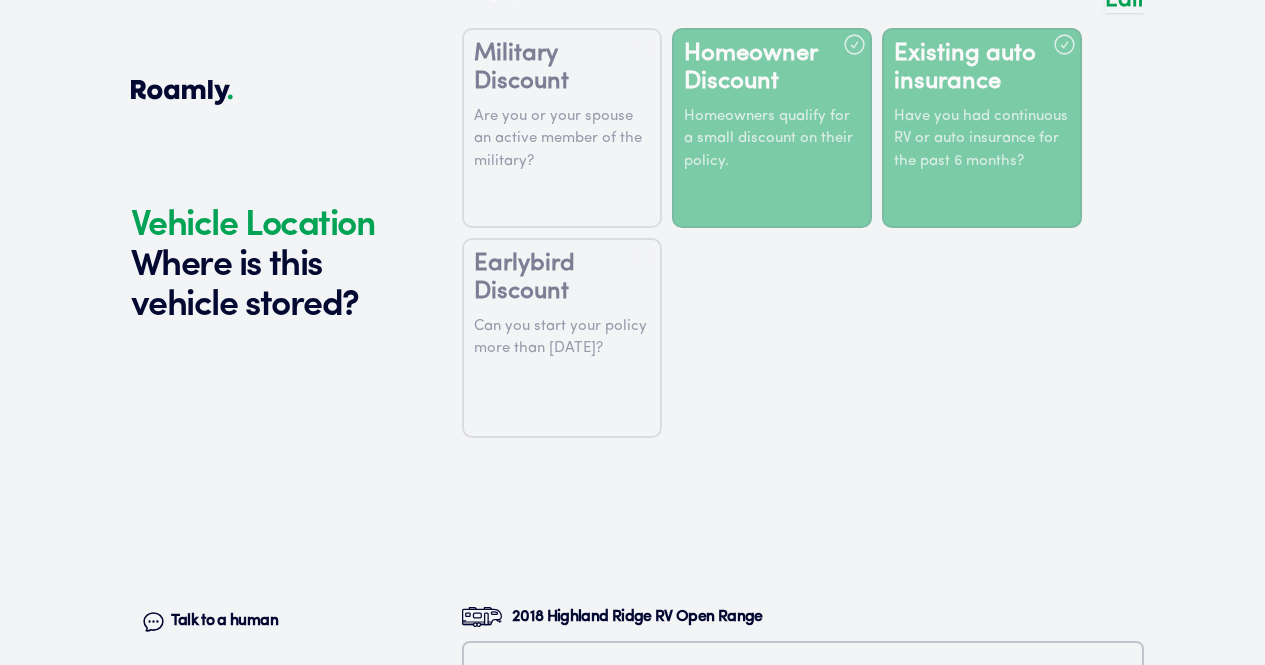 scroll, scrollTop: 4100, scrollLeft: 0, axis: vertical 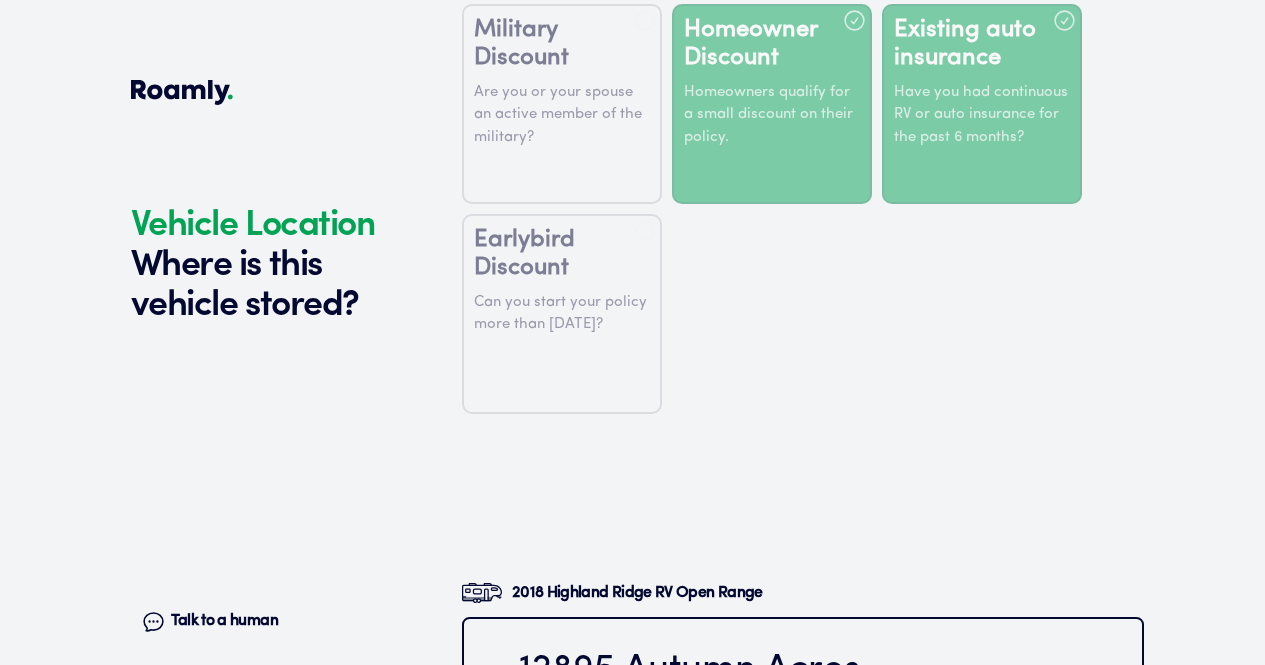 click at bounding box center [491, 672] 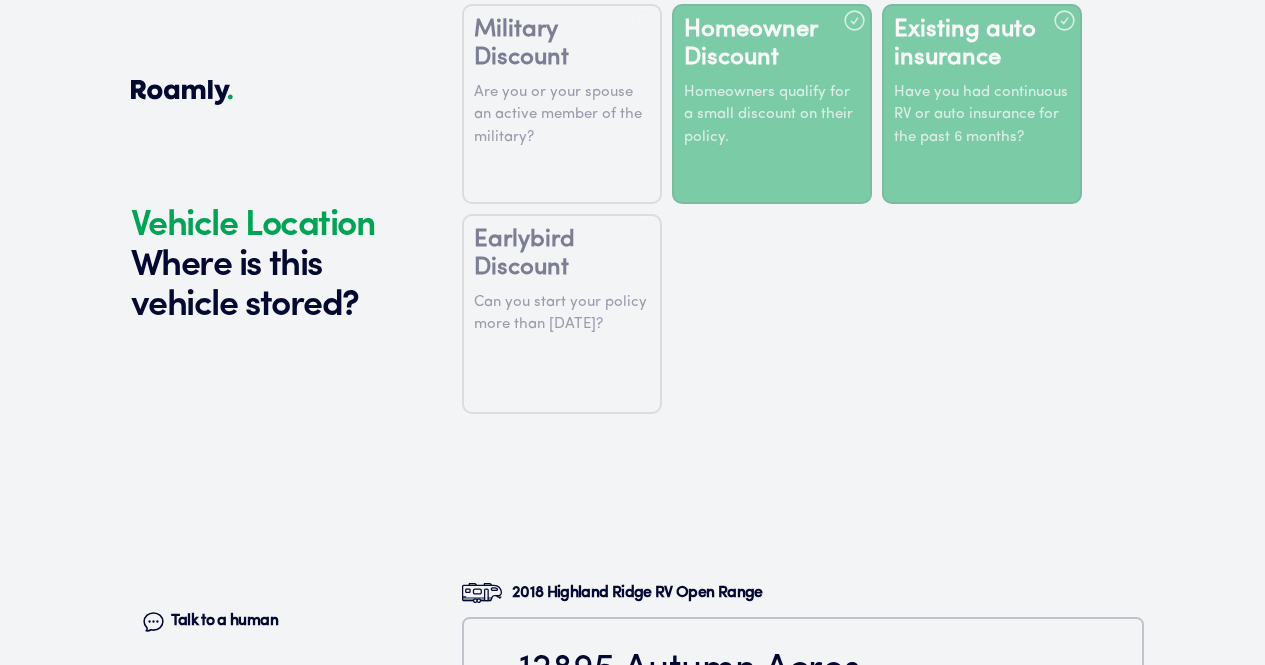 click on "Continue" at bounding box center [803, 874] 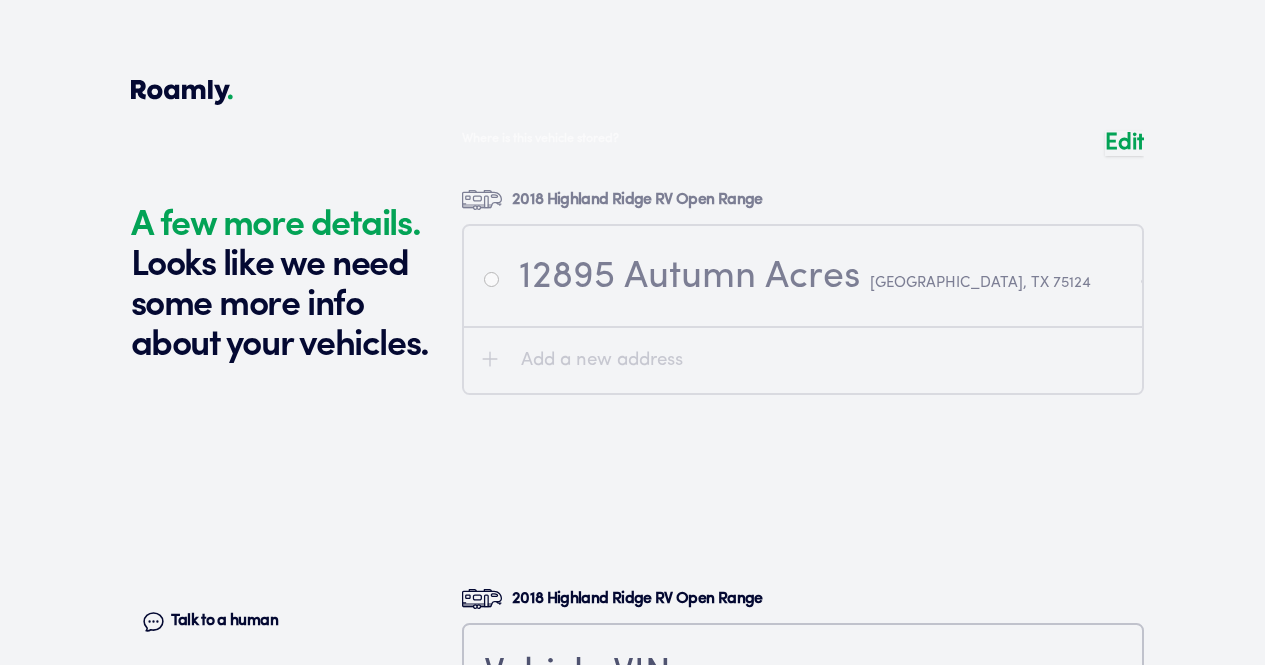 scroll, scrollTop: 4539, scrollLeft: 0, axis: vertical 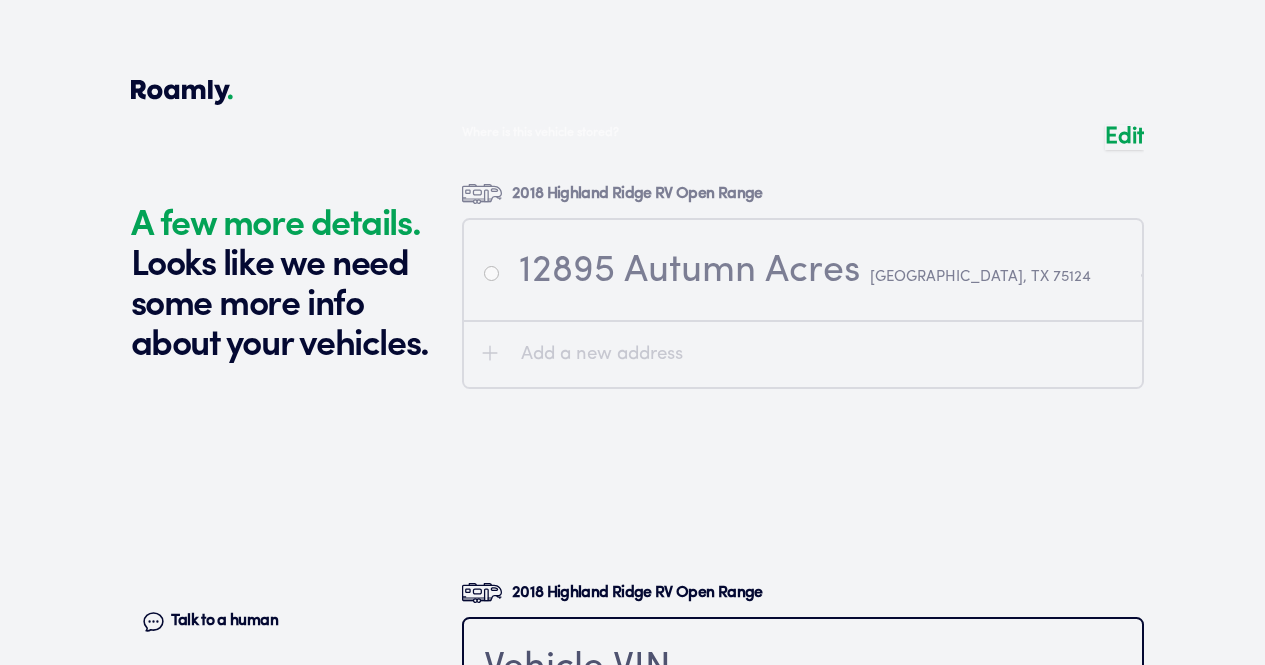 click at bounding box center [803, 669] 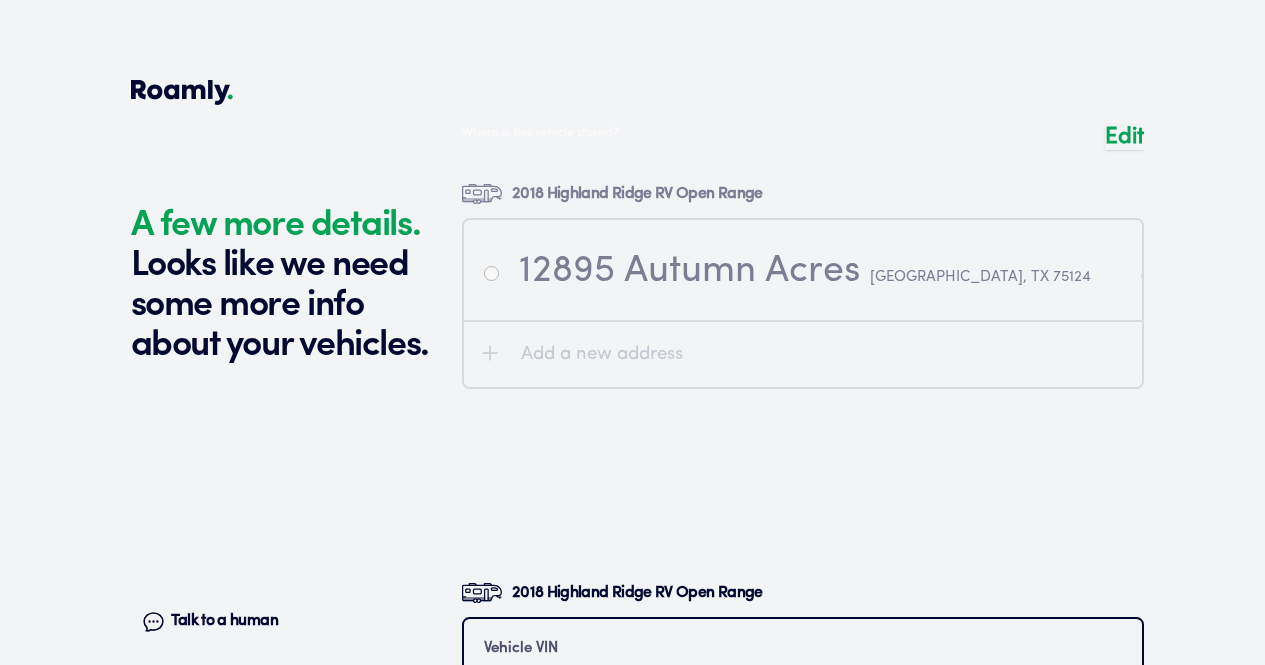 type on "[US_VEHICLE_IDENTIFICATION_NUMBER]" 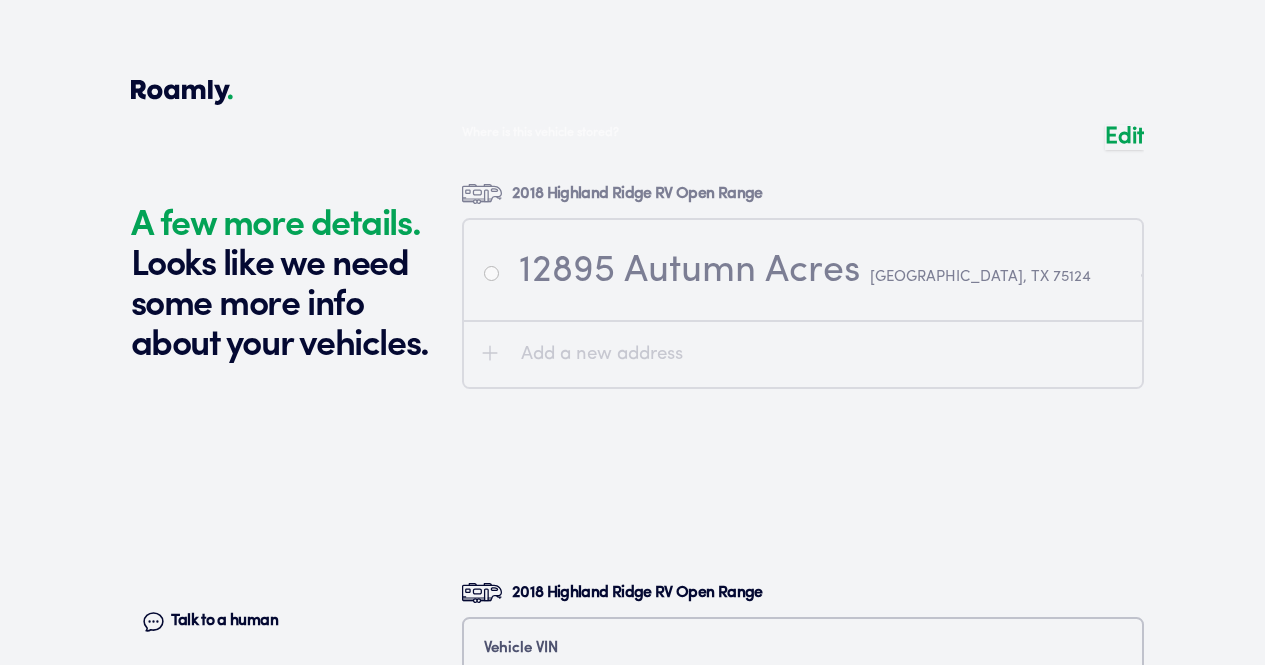 click on "Continue" at bounding box center (803, 778) 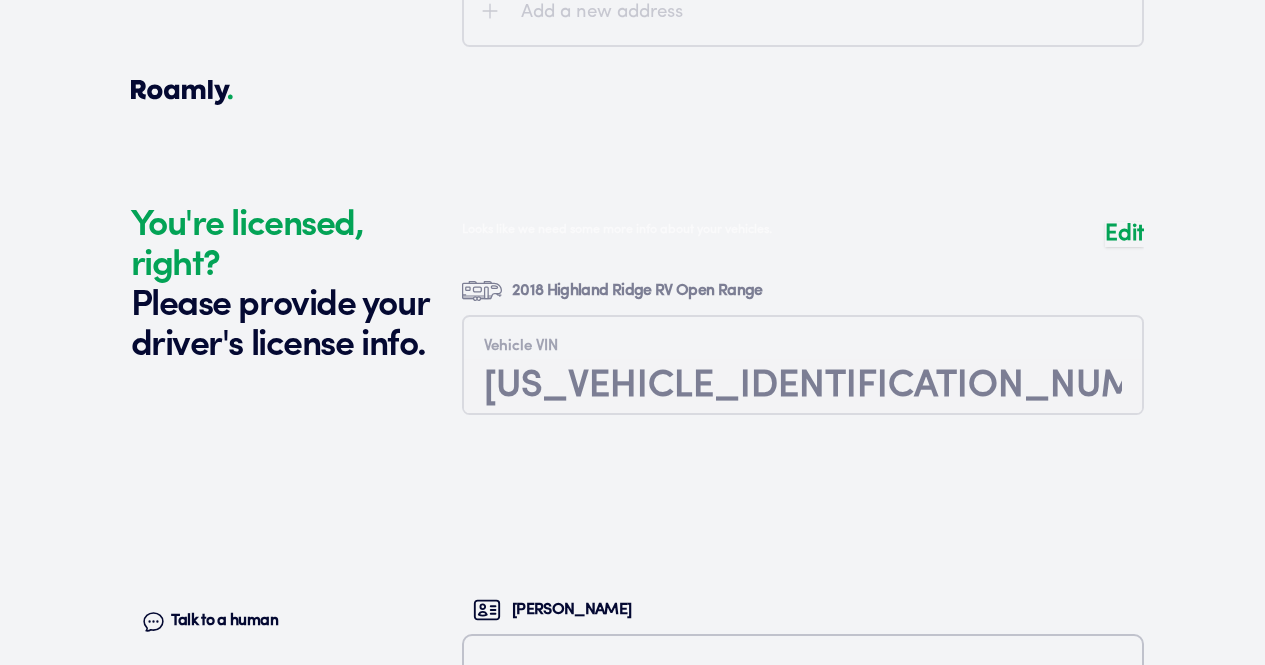 scroll, scrollTop: 4882, scrollLeft: 0, axis: vertical 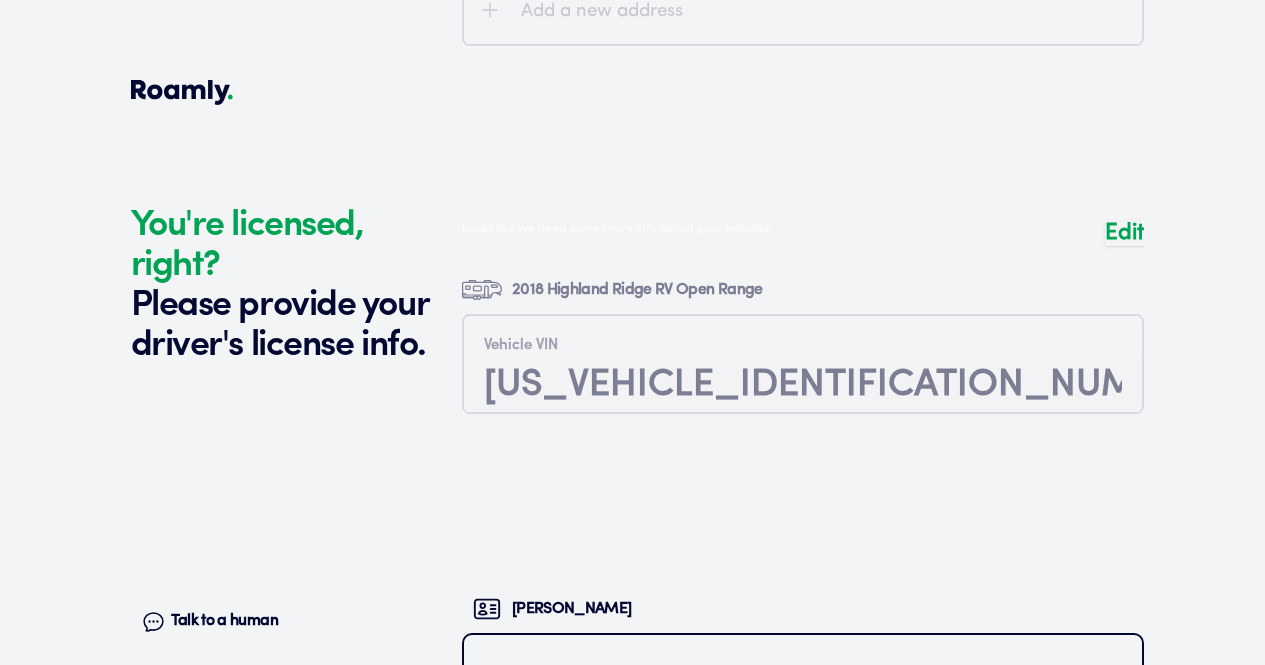 click at bounding box center [803, 685] 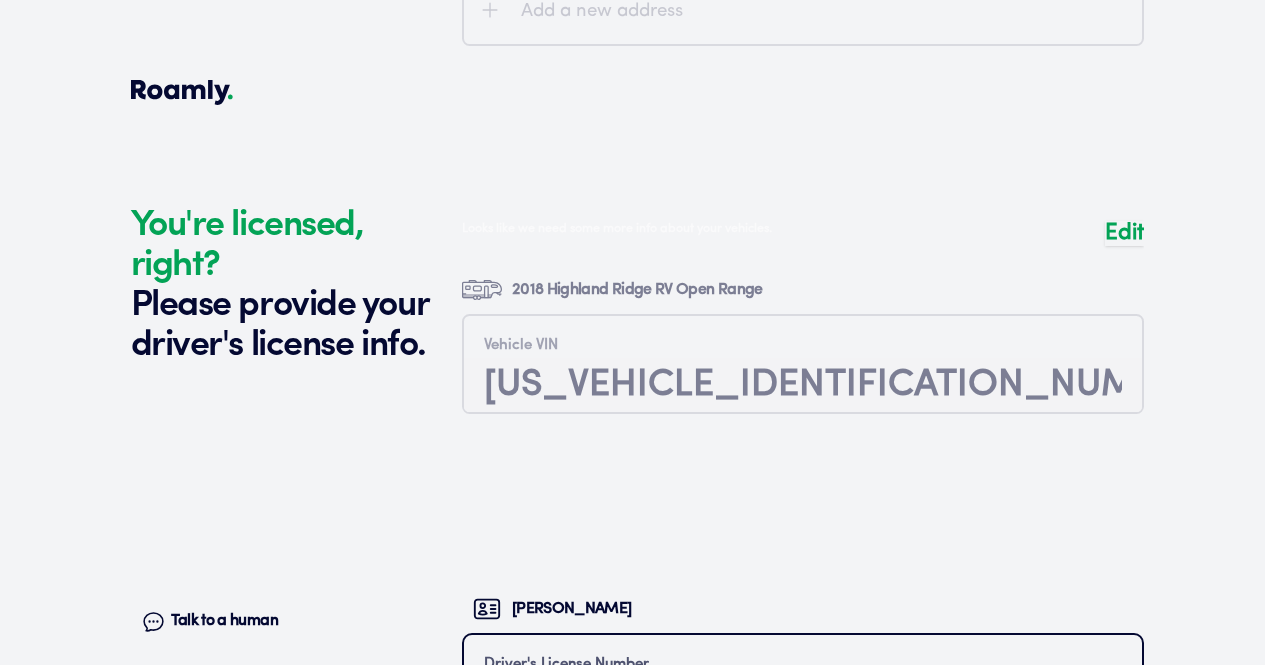 type on "14505130" 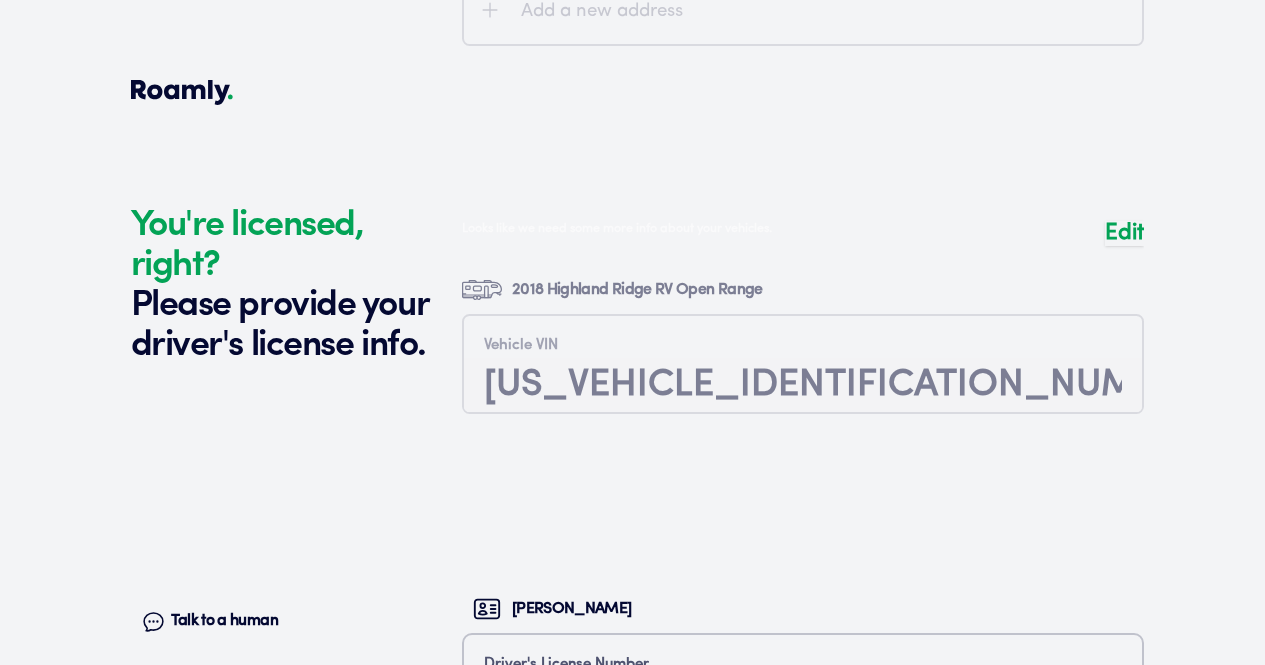 click on "License State" at bounding box center [803, 784] 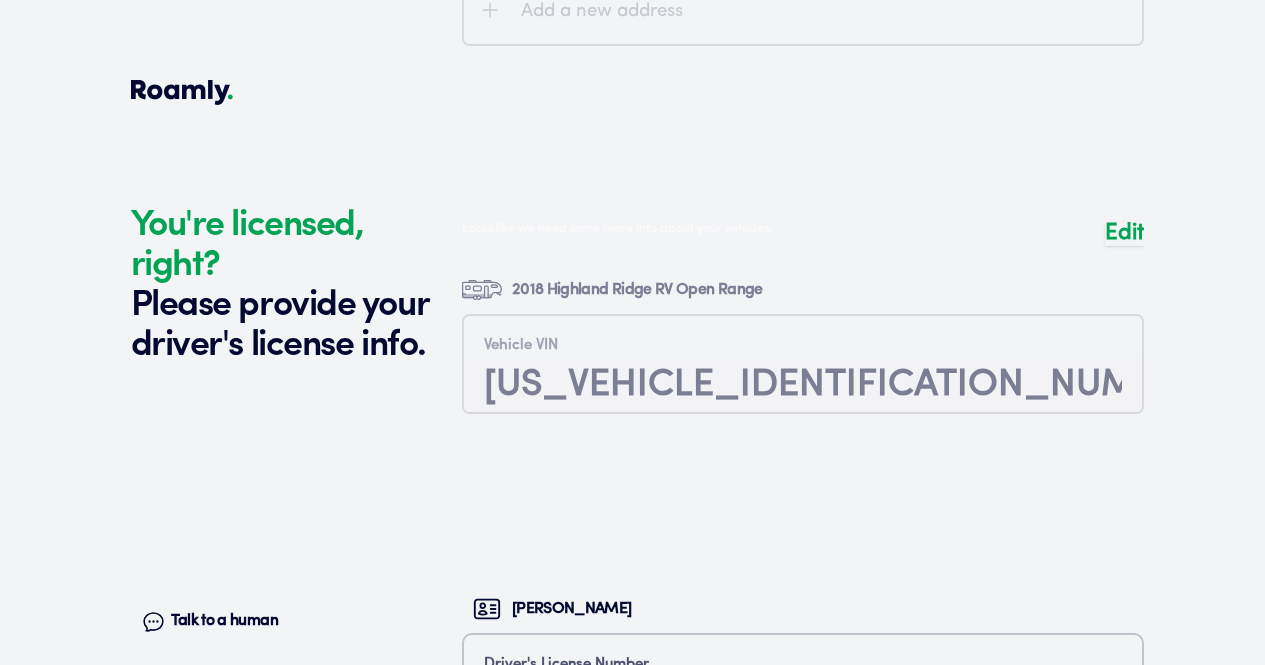 scroll, scrollTop: 3314, scrollLeft: 0, axis: vertical 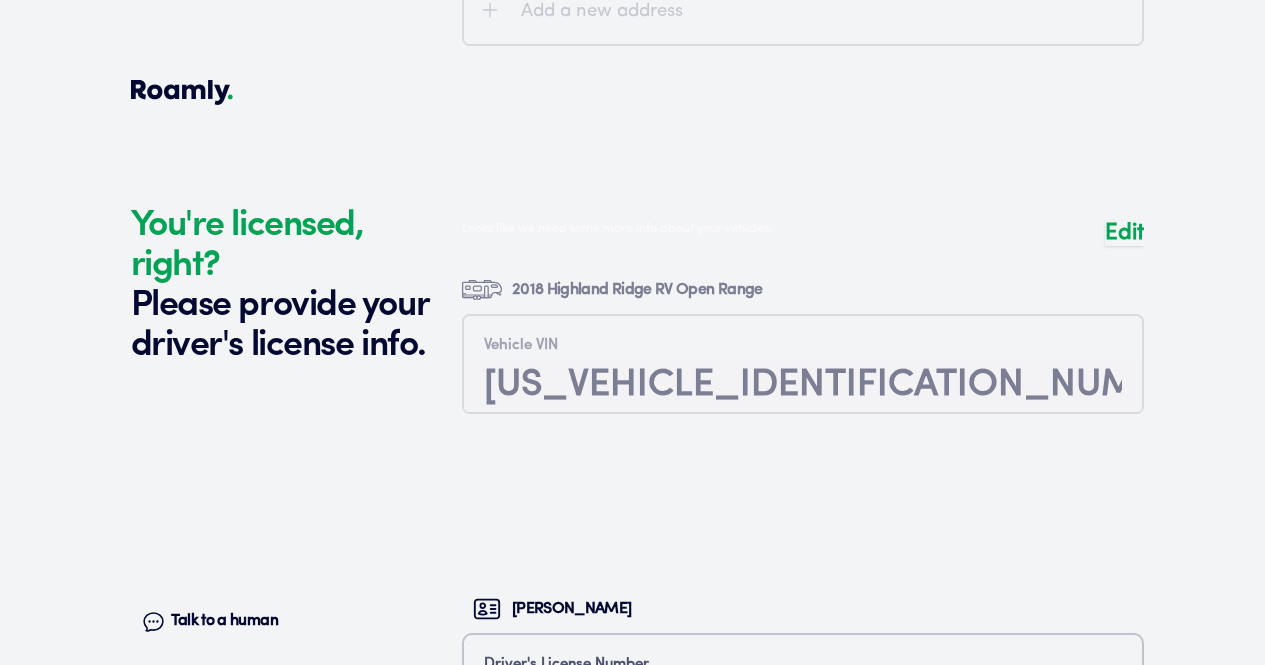 click on "Continue" at bounding box center (803, 893) 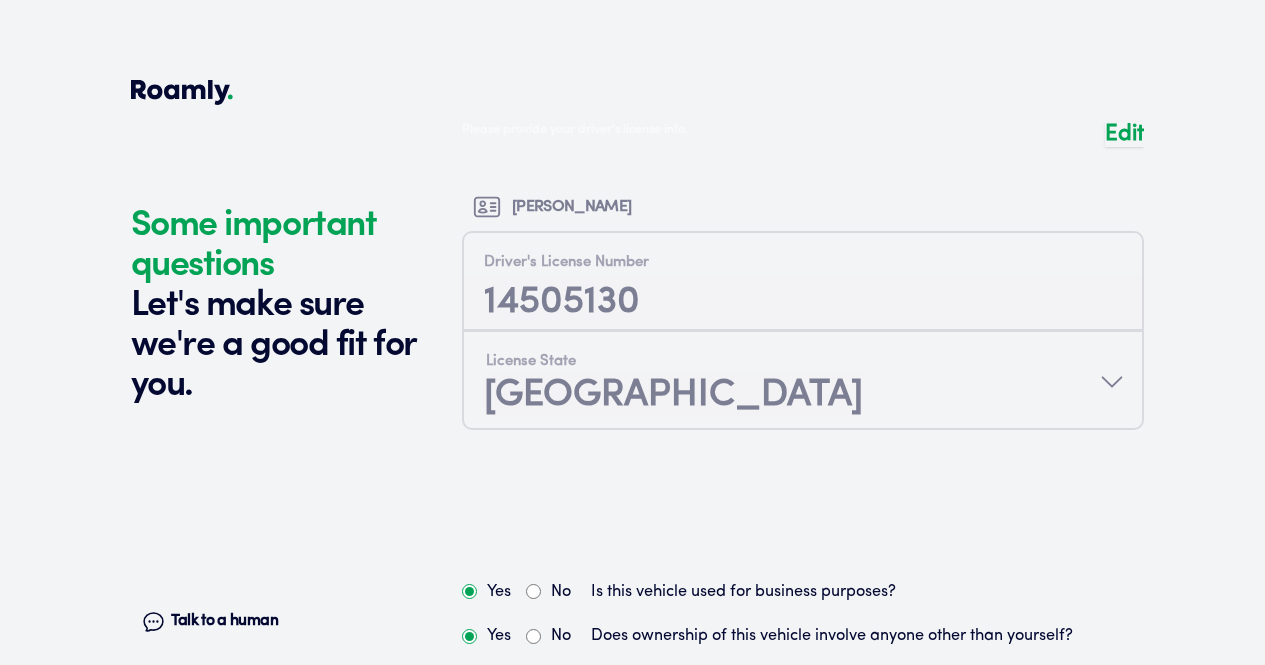 scroll, scrollTop: 5343, scrollLeft: 0, axis: vertical 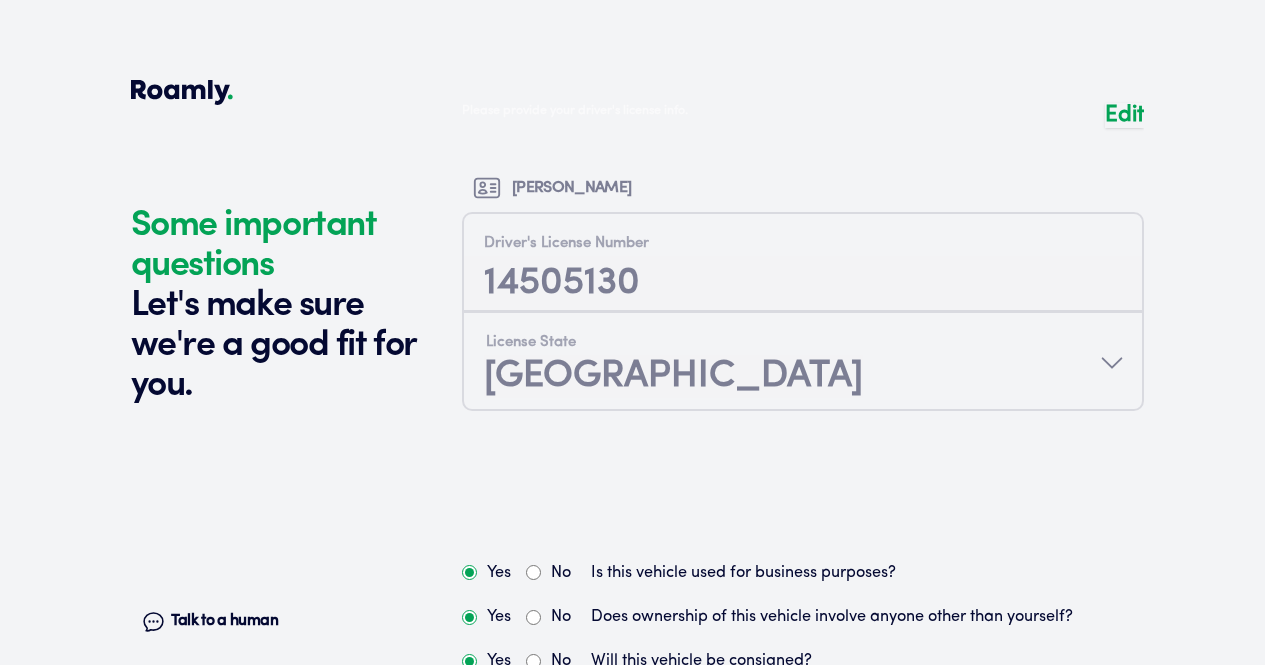 click on "No" at bounding box center (533, 572) 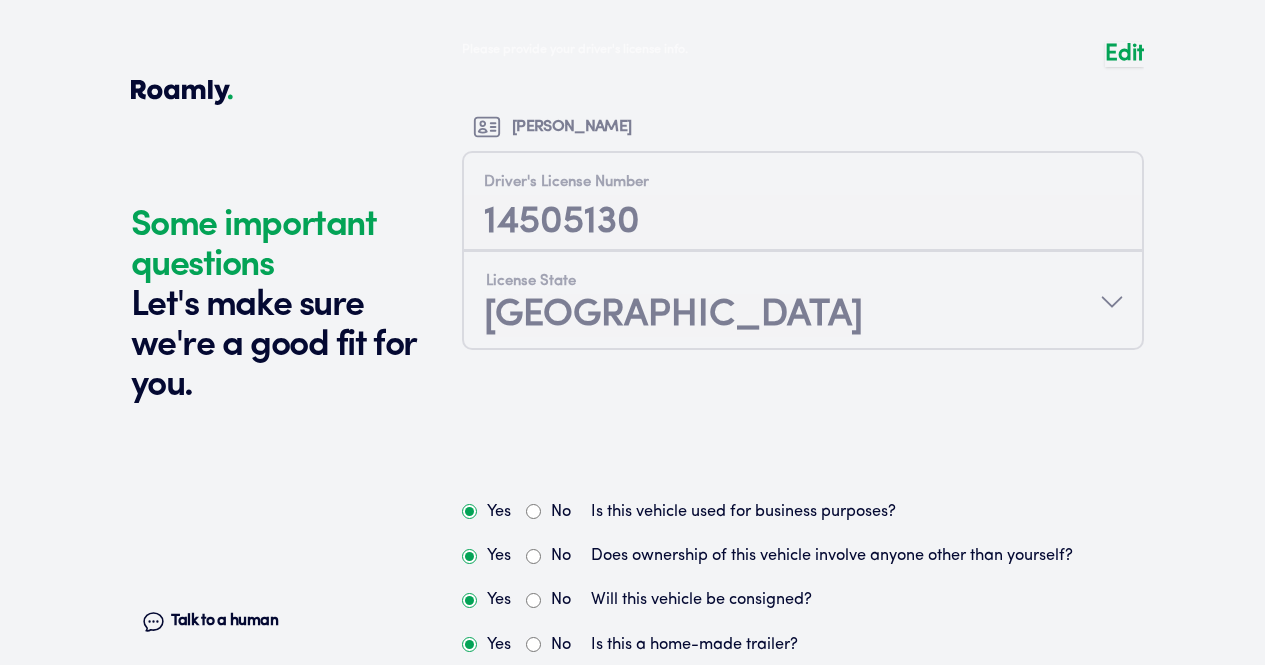 scroll, scrollTop: 5508, scrollLeft: 0, axis: vertical 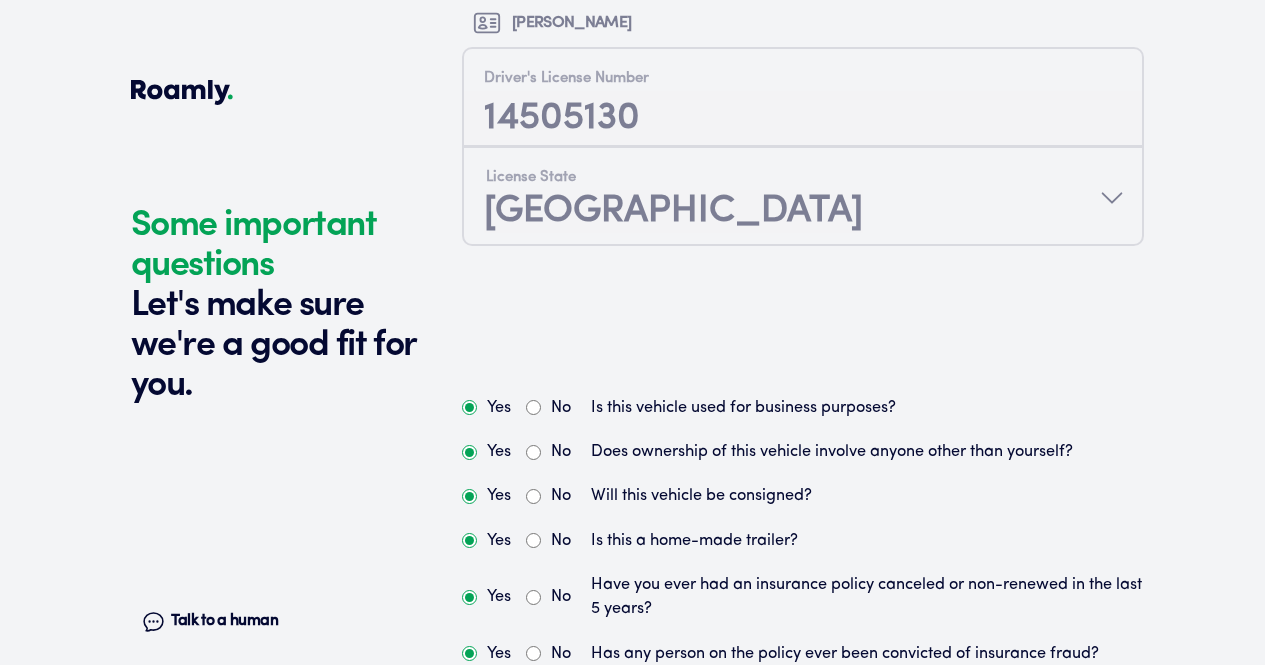 click on "Continue" at bounding box center [803, 1039] 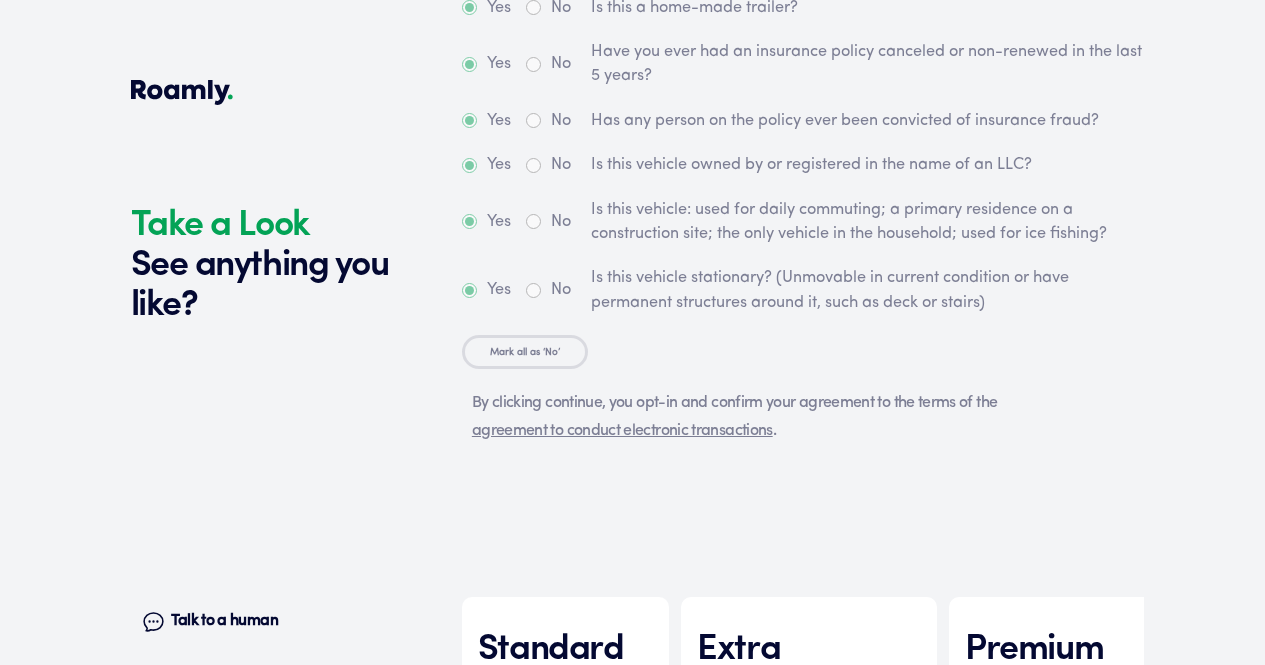 scroll, scrollTop: 6121, scrollLeft: 0, axis: vertical 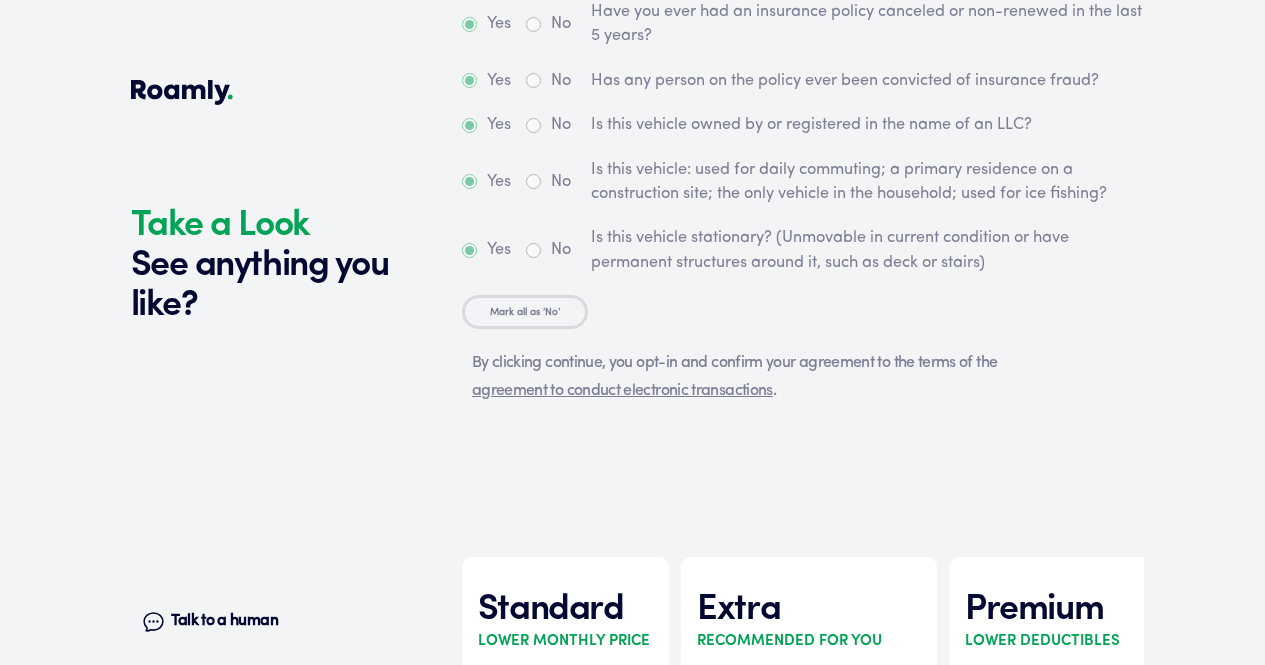 click on "Select" at bounding box center [565, 1020] 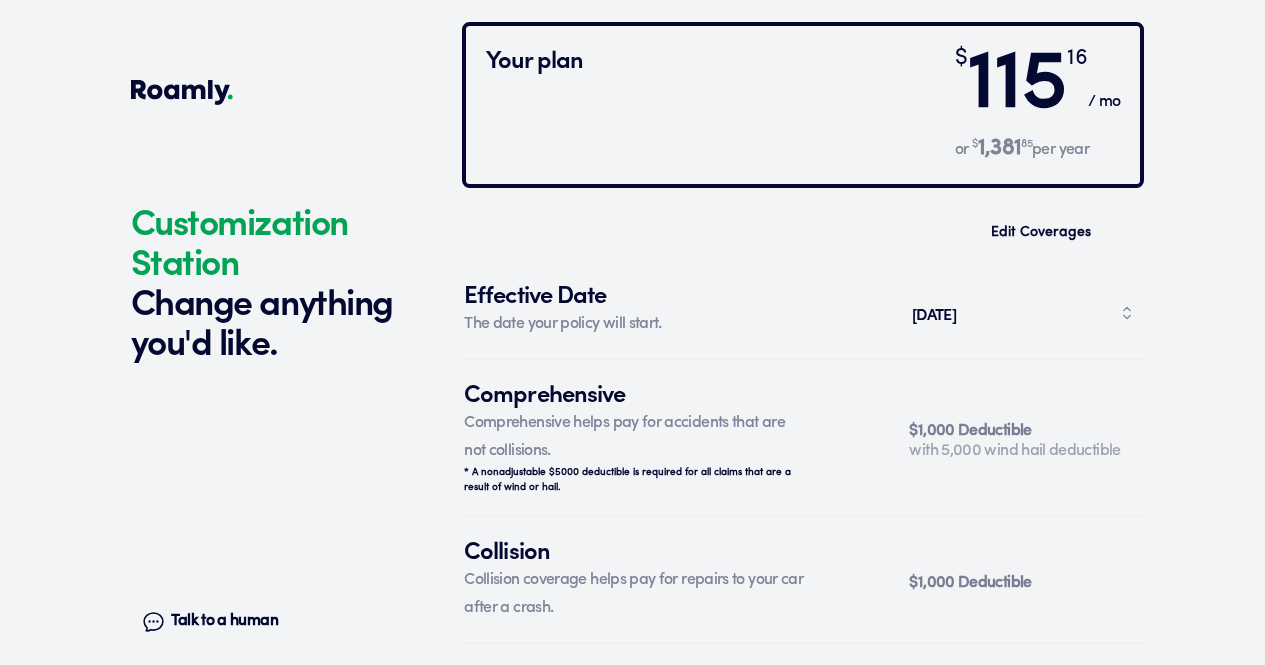 scroll, scrollTop: 7353, scrollLeft: 0, axis: vertical 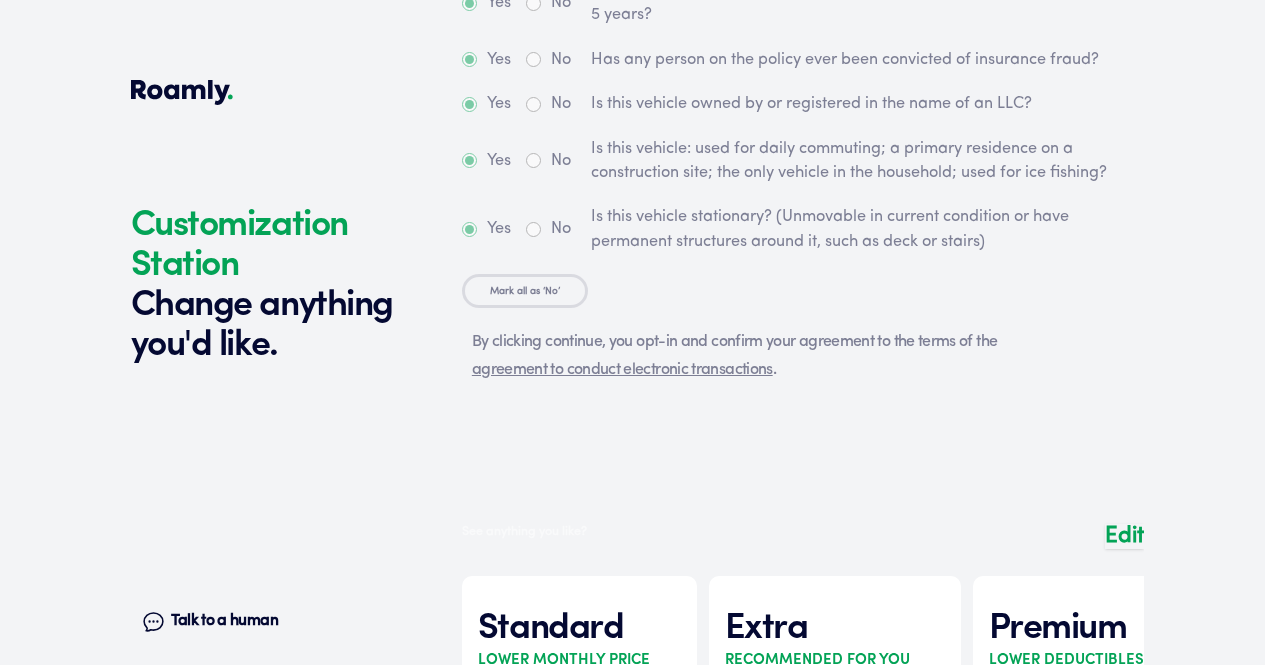 click at bounding box center [803, 820] 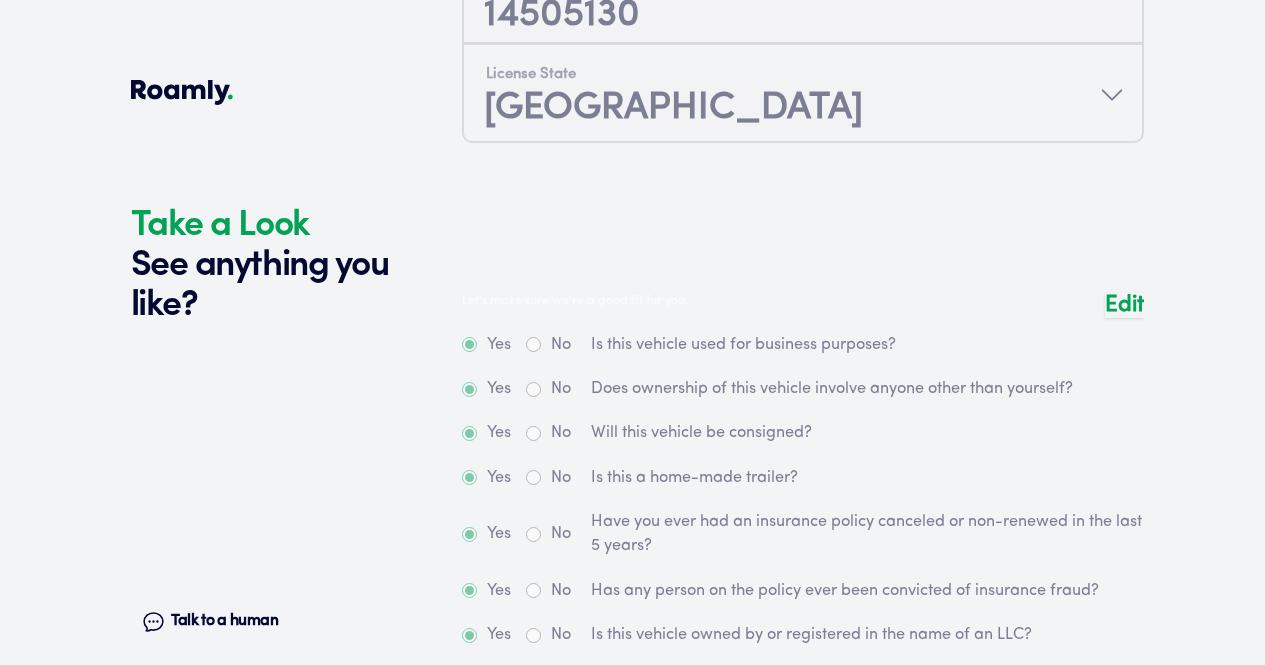scroll, scrollTop: 5613, scrollLeft: 0, axis: vertical 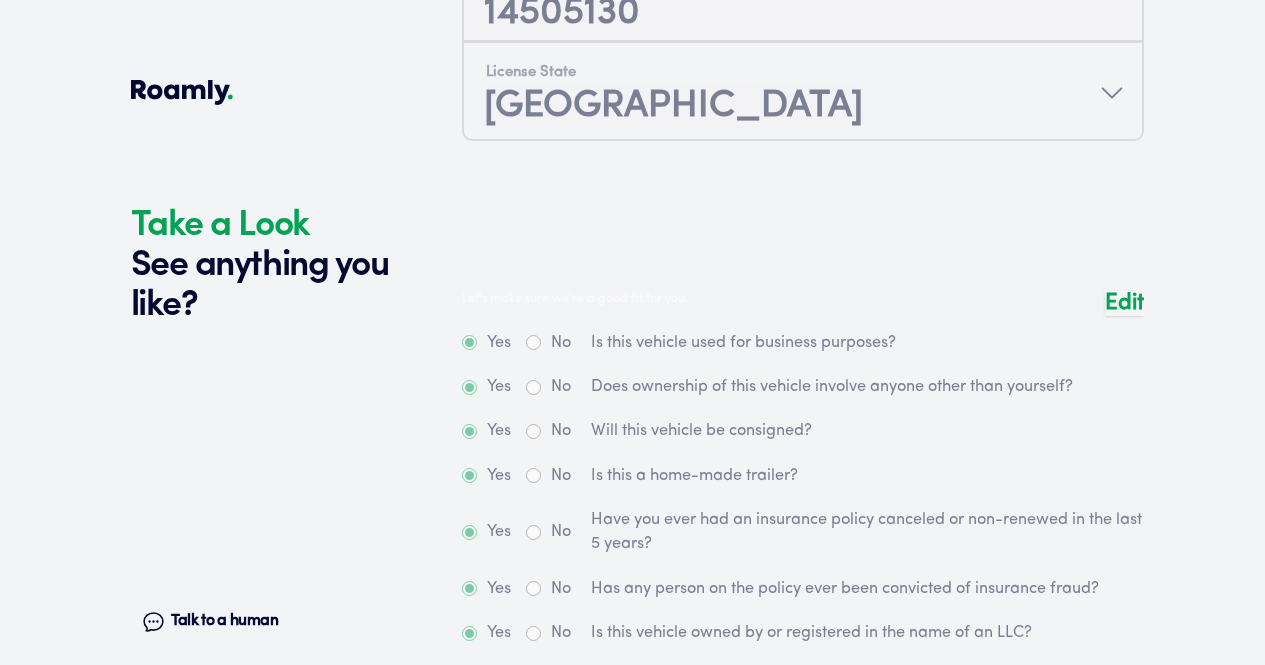 click 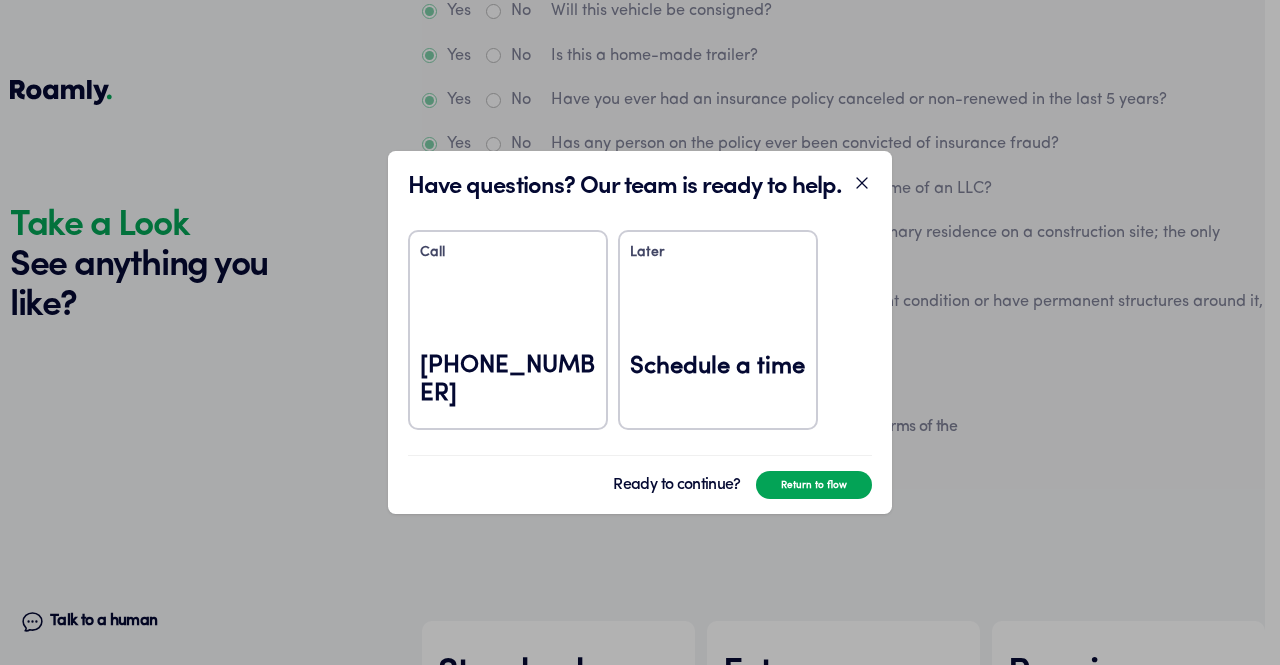 click 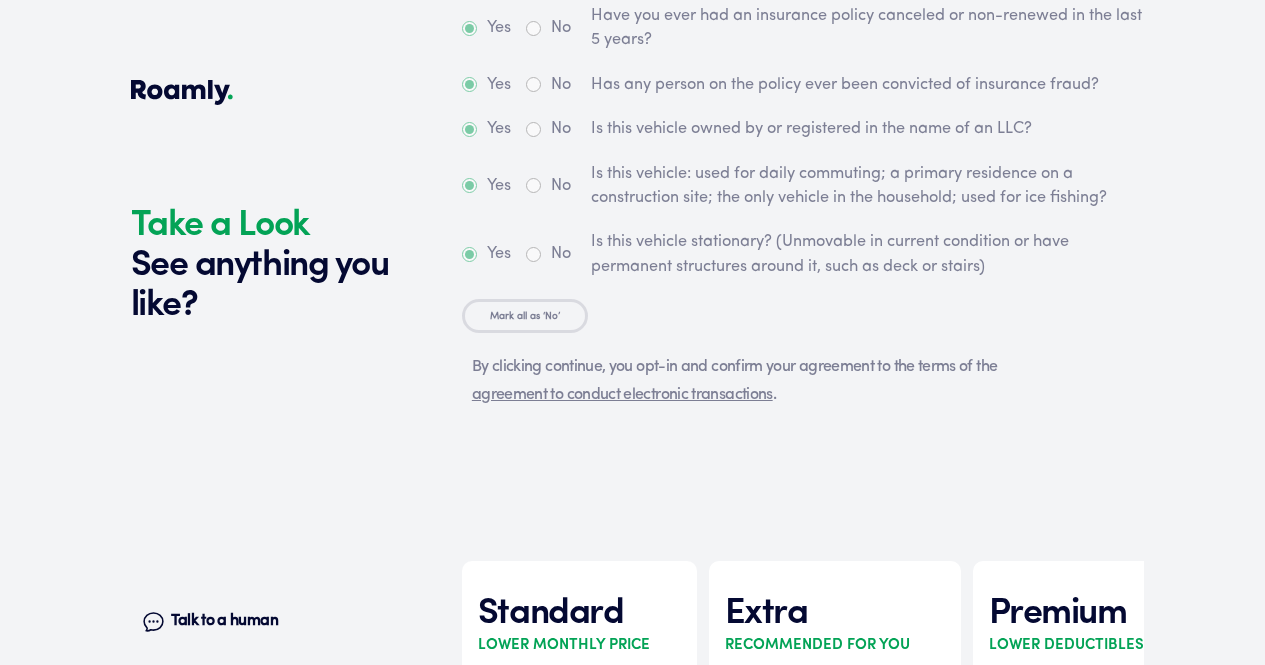 scroll, scrollTop: 6121, scrollLeft: 0, axis: vertical 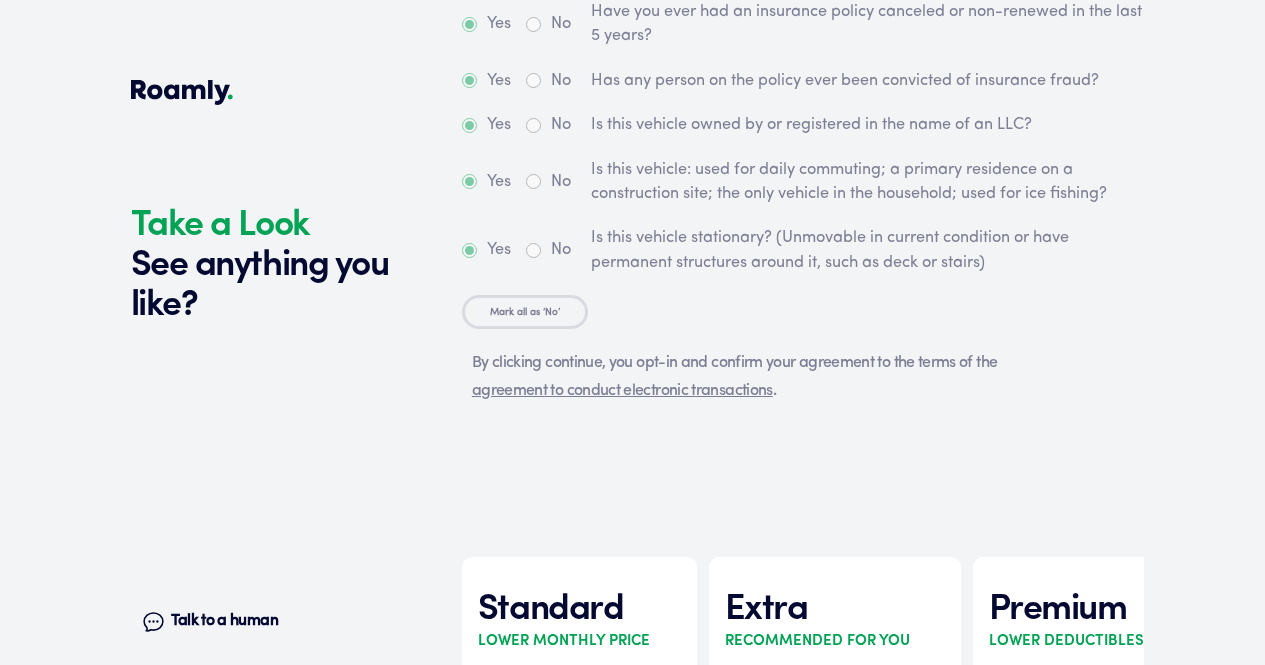 click on "Select" at bounding box center (835, 1020) 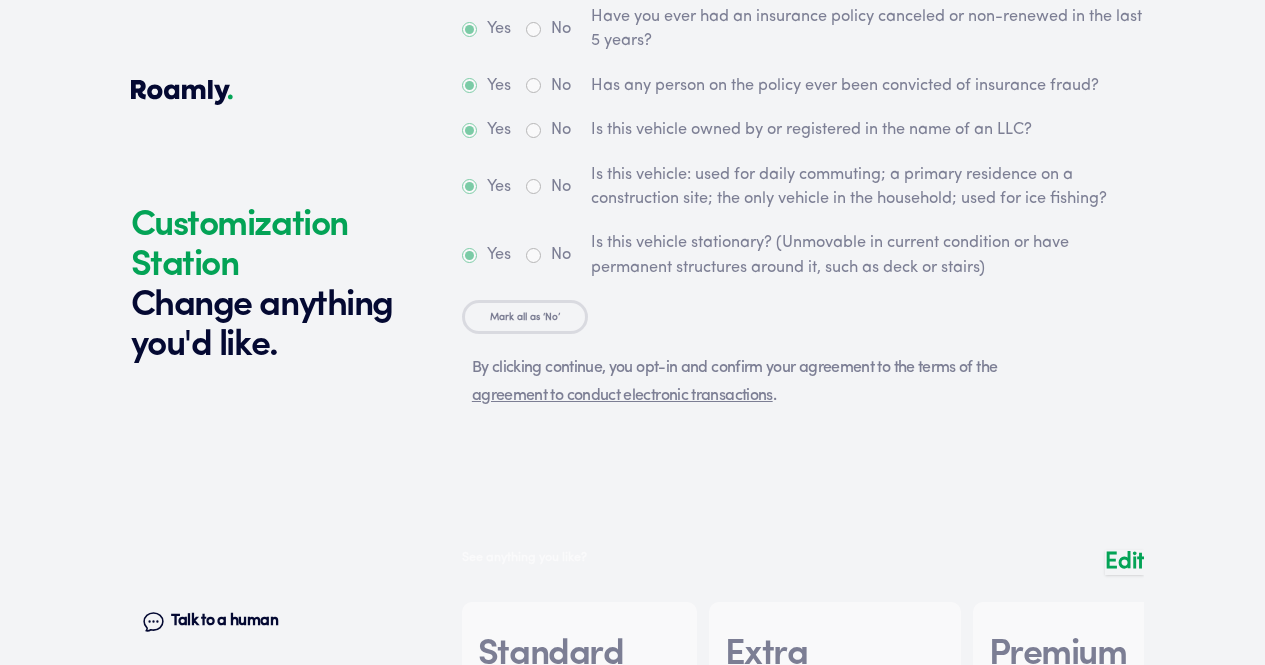 scroll, scrollTop: 6115, scrollLeft: 0, axis: vertical 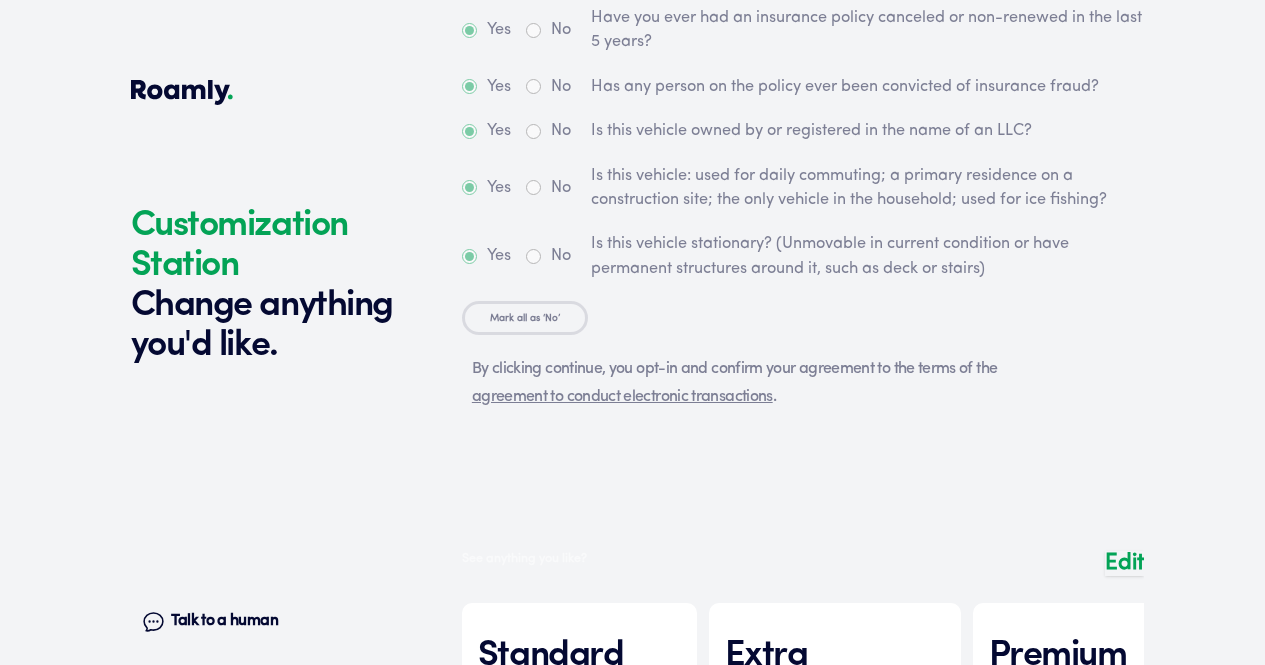 click at bounding box center (803, 847) 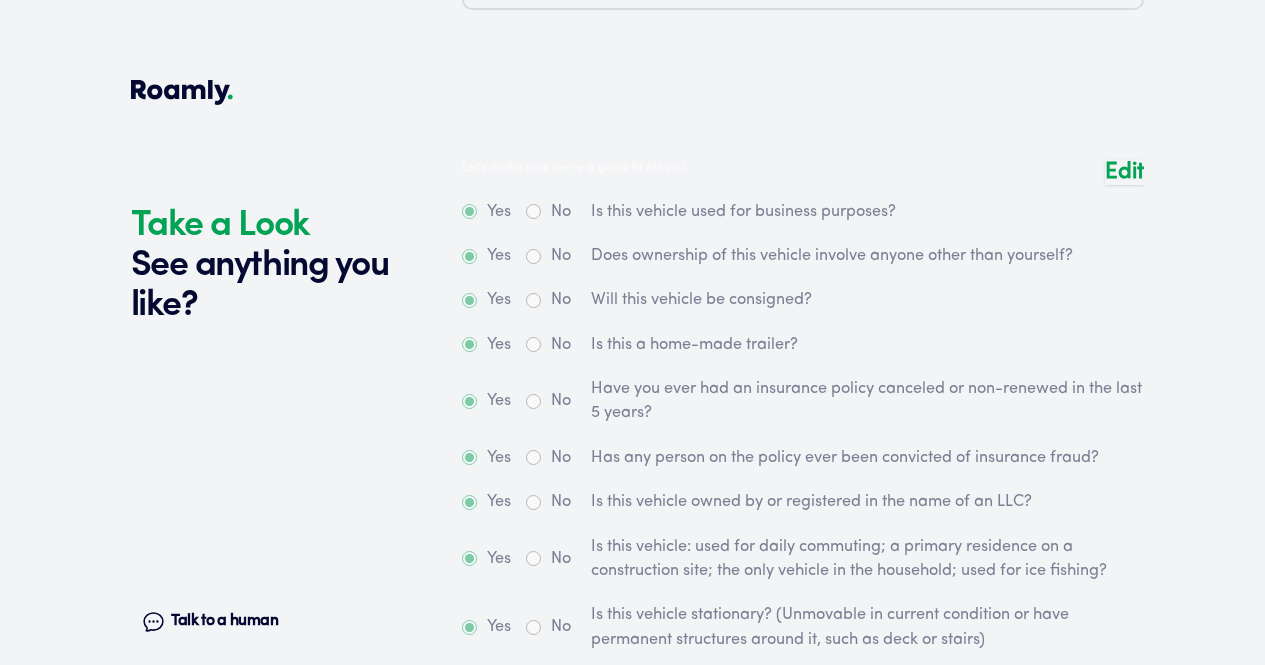scroll, scrollTop: 6081, scrollLeft: 0, axis: vertical 